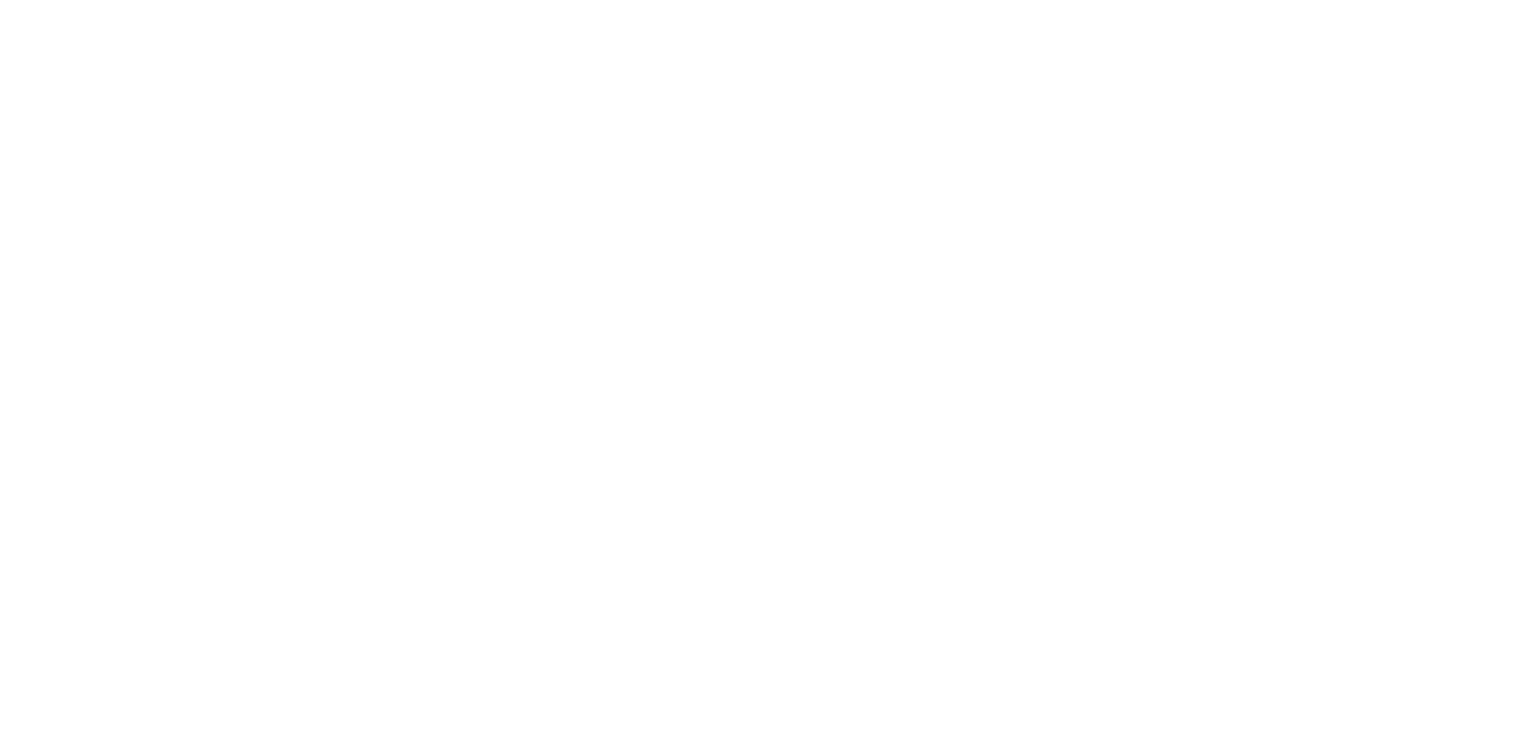 scroll, scrollTop: 0, scrollLeft: 0, axis: both 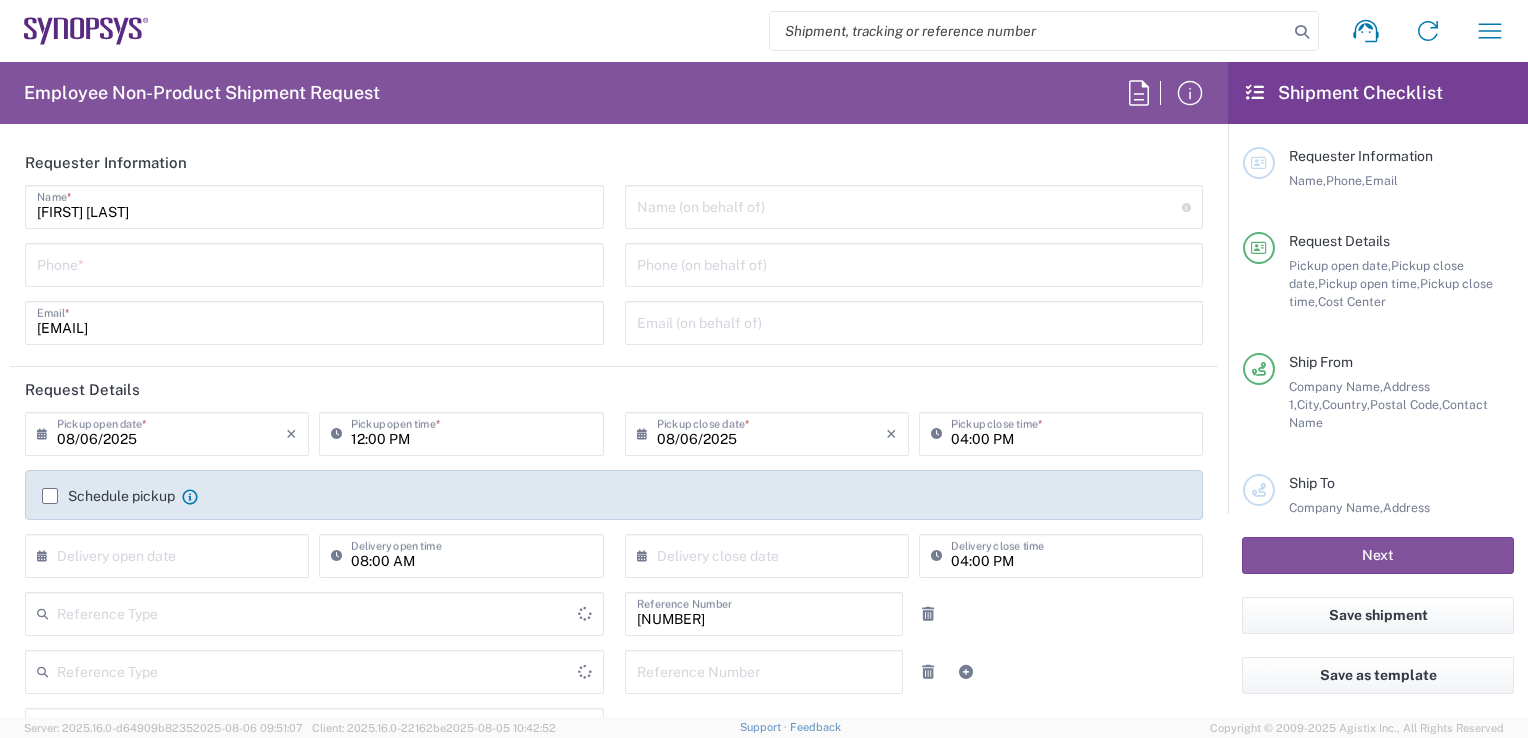 type on "Department" 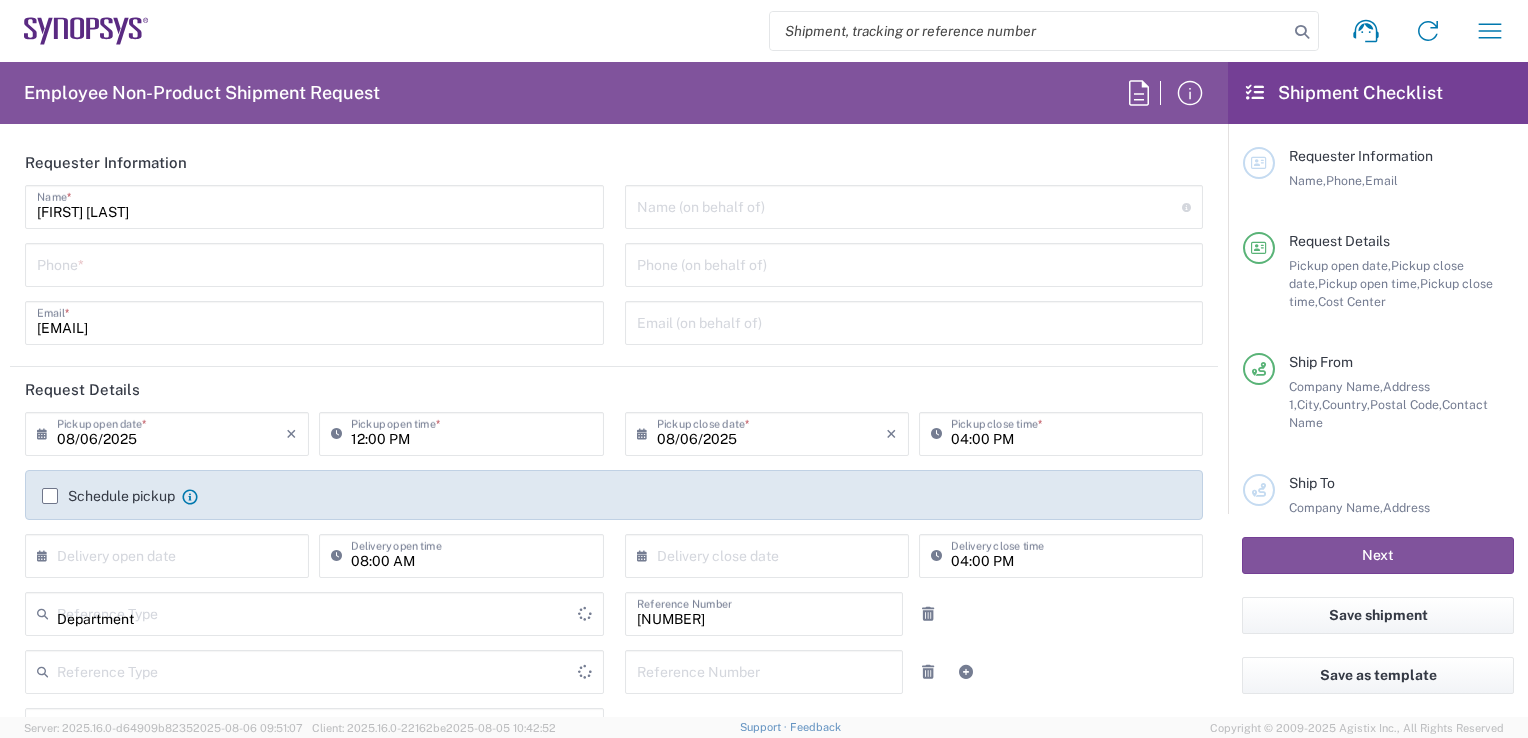 type on "Delivered at Place" 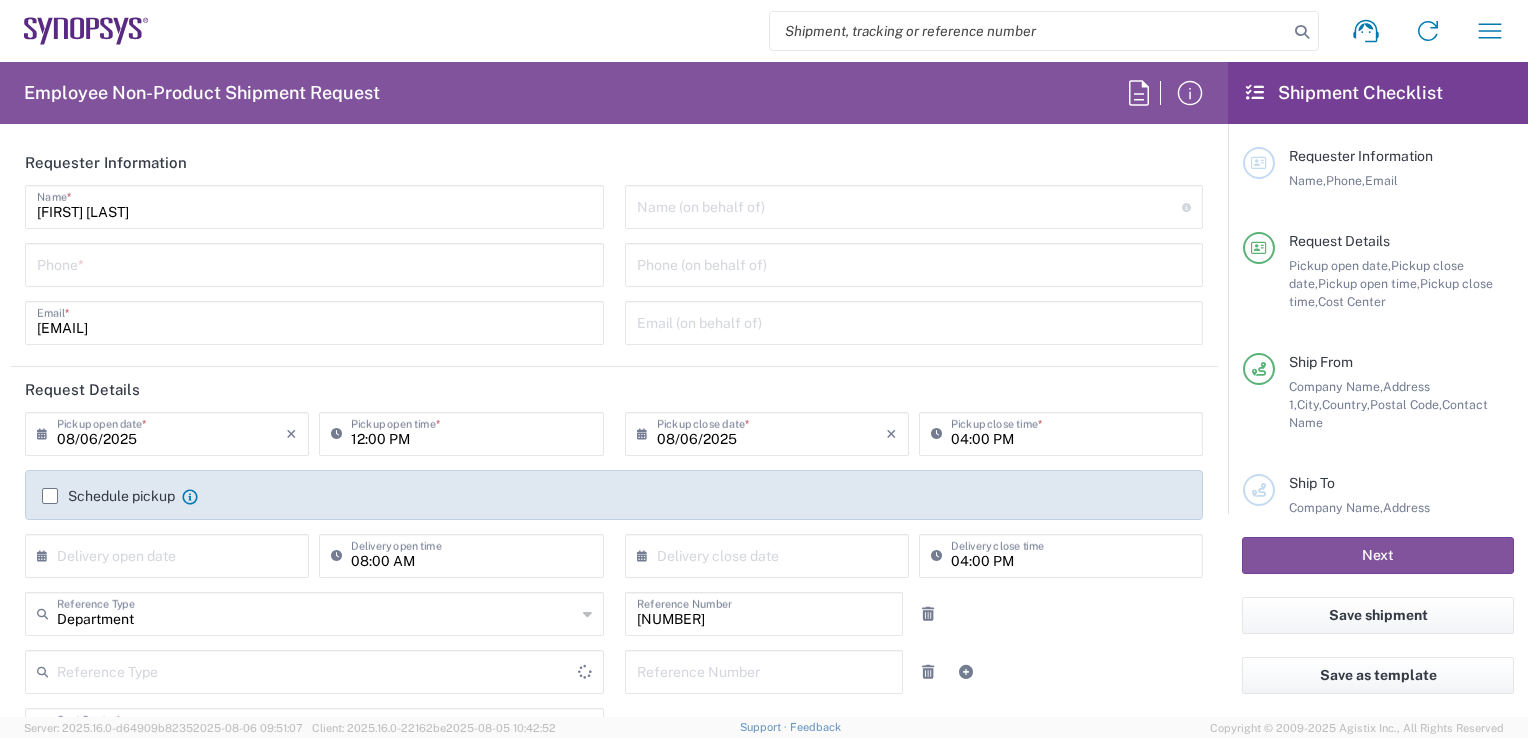 type on "United Kingdom" 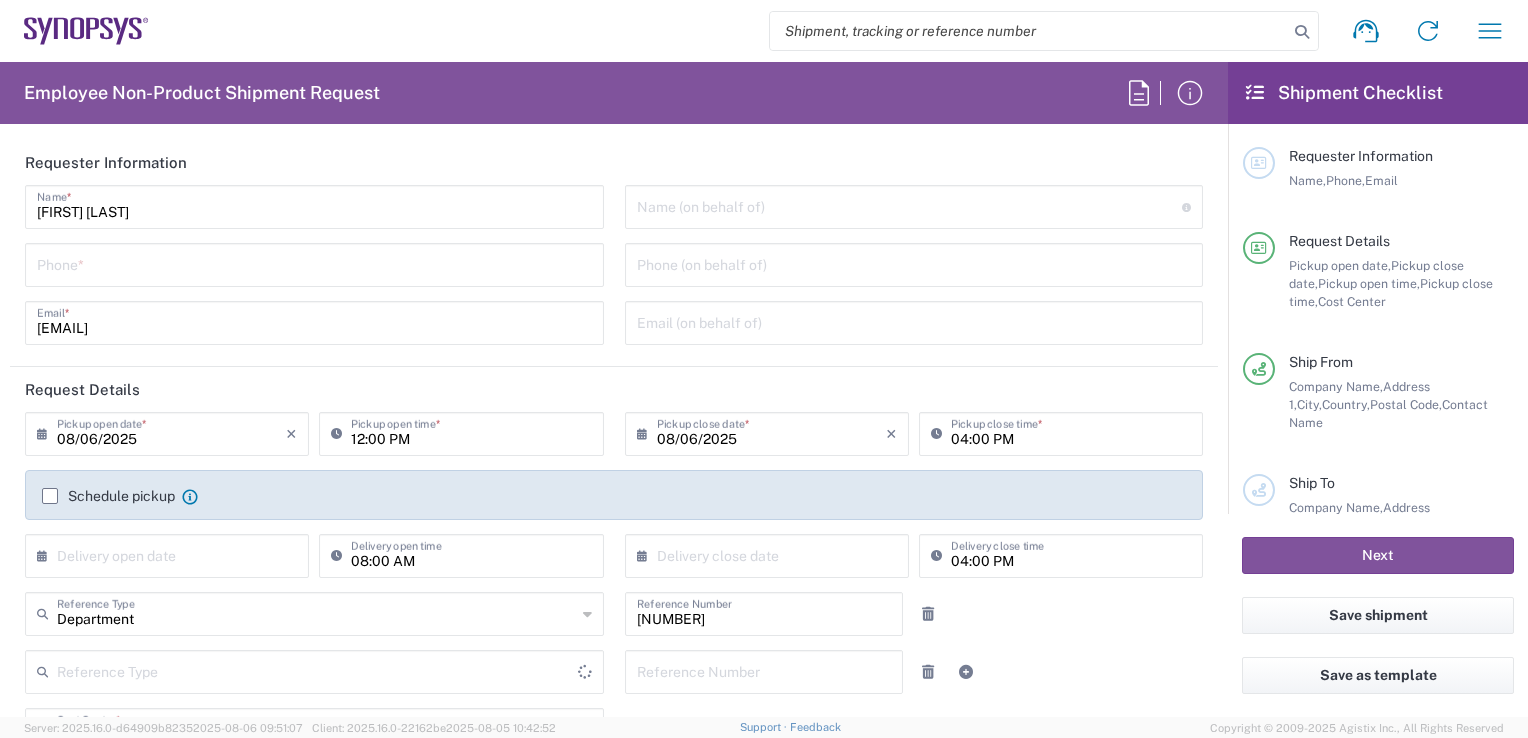 type on "United Kingdom" 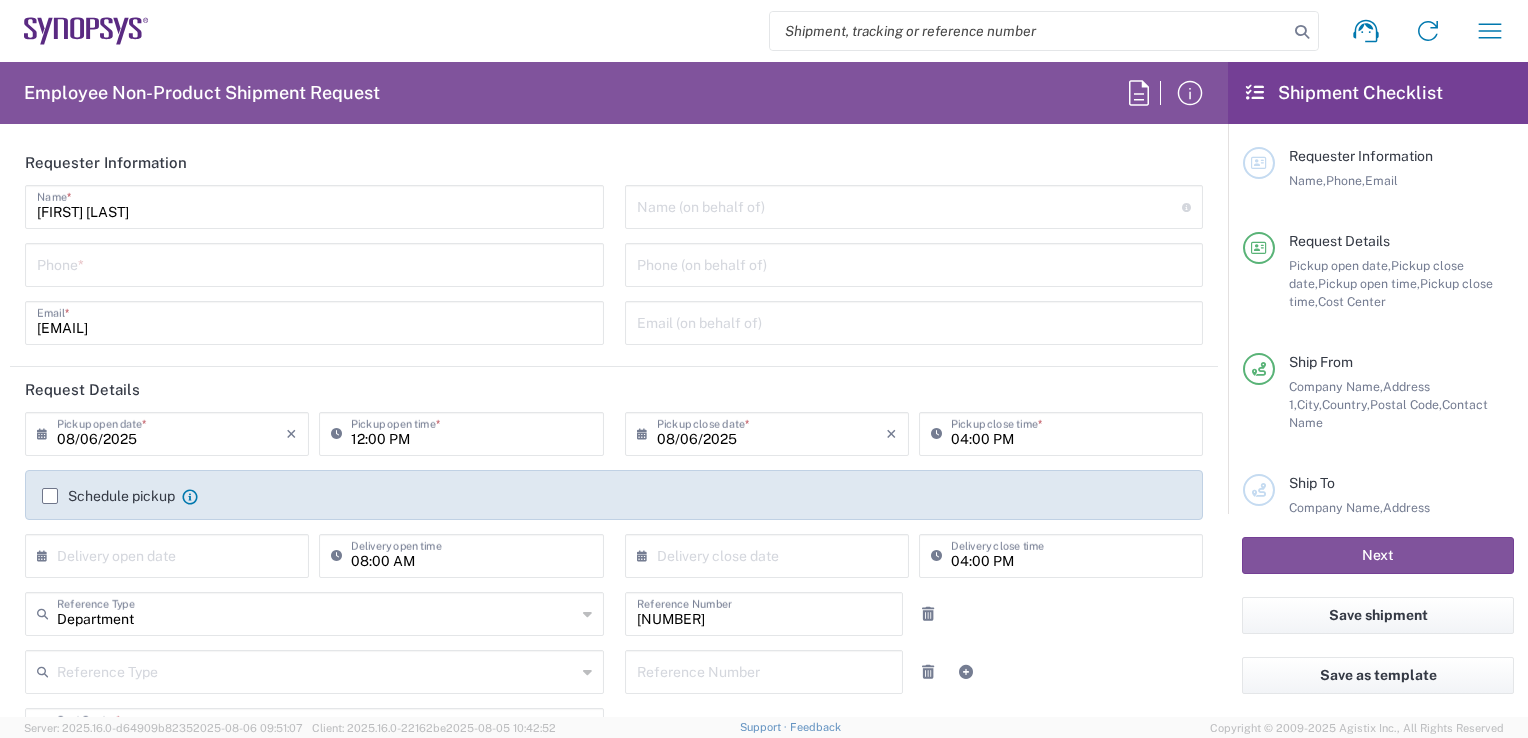 type on "England" 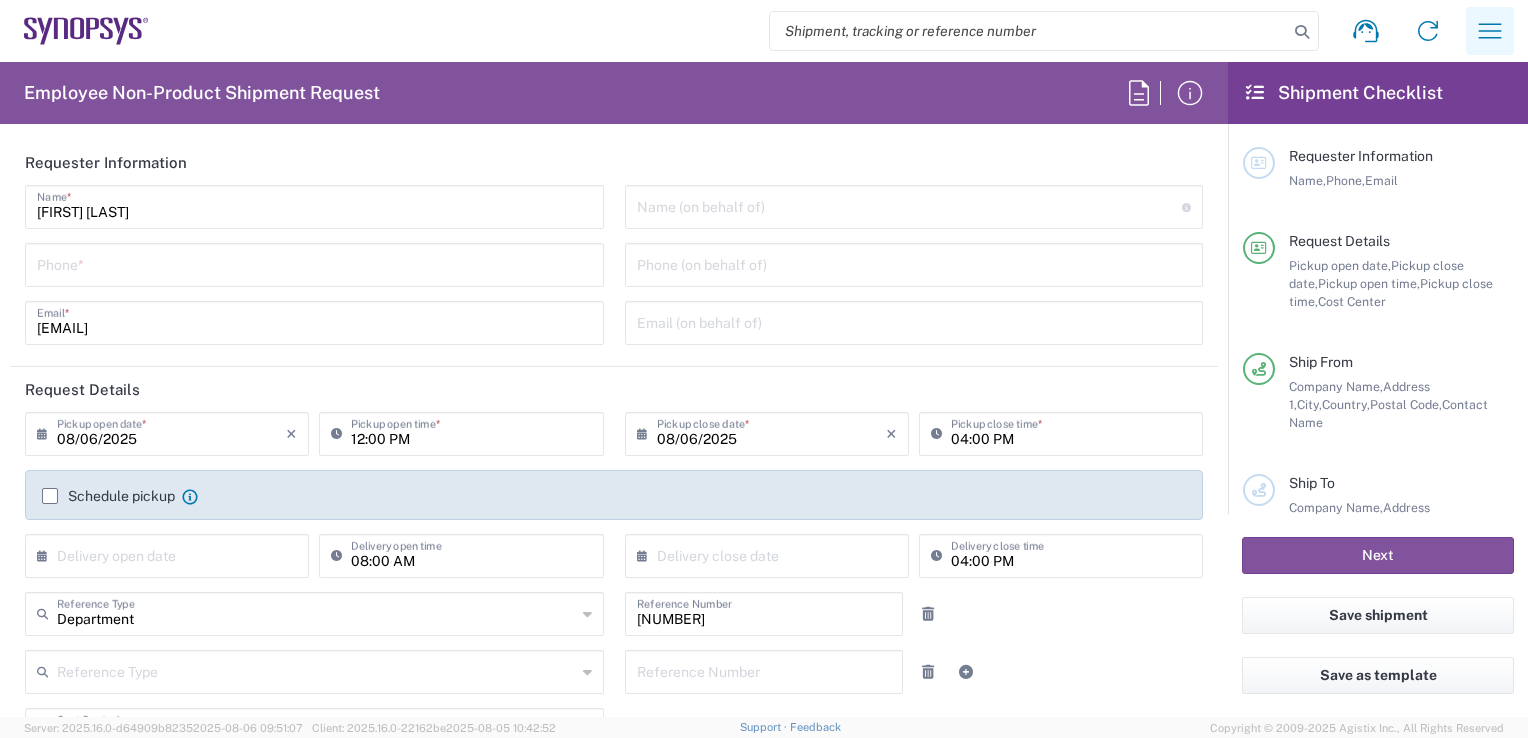 type on "[CITY] [COUNTRY_CODE]" 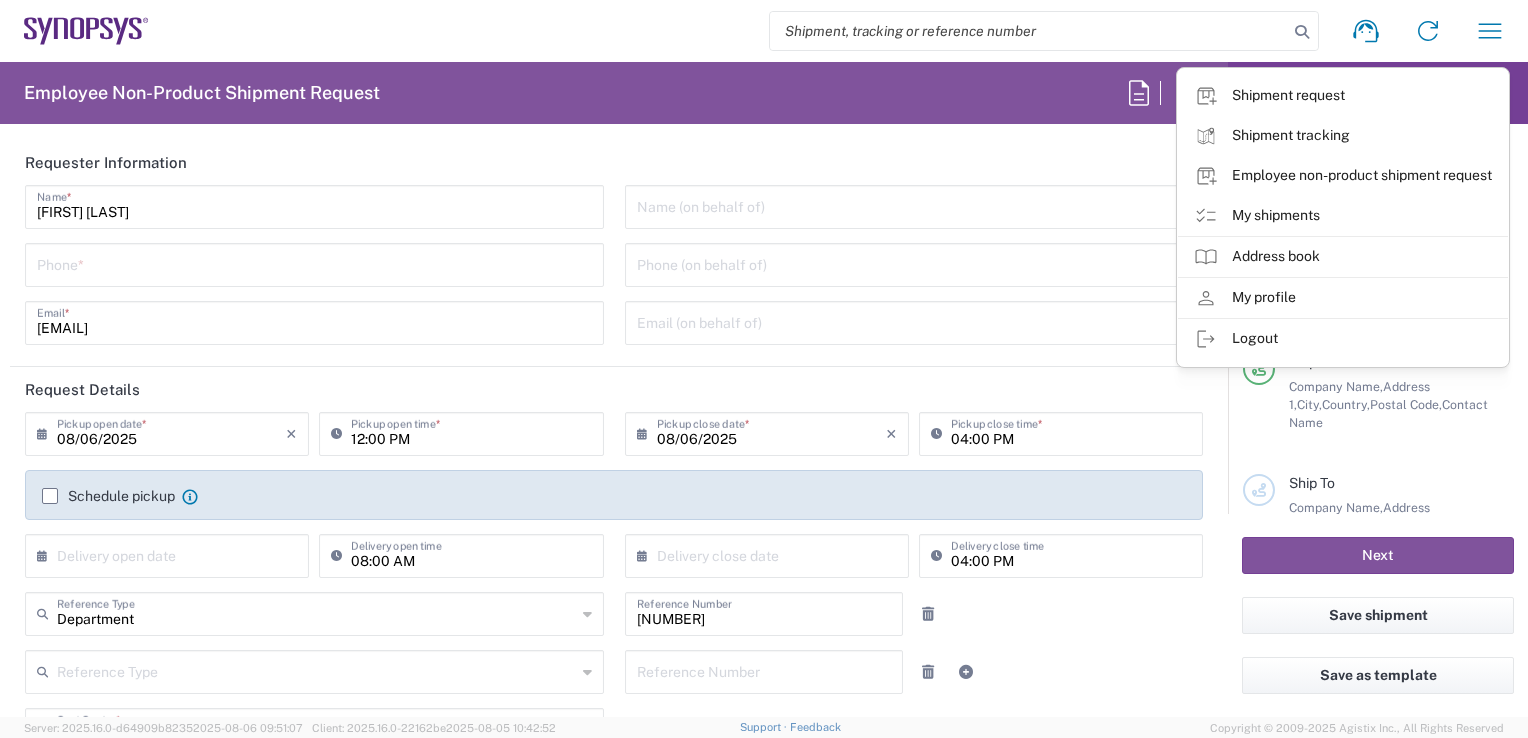 drag, startPoint x: 1335, startPoint y: 208, endPoint x: 1355, endPoint y: 225, distance: 26.24881 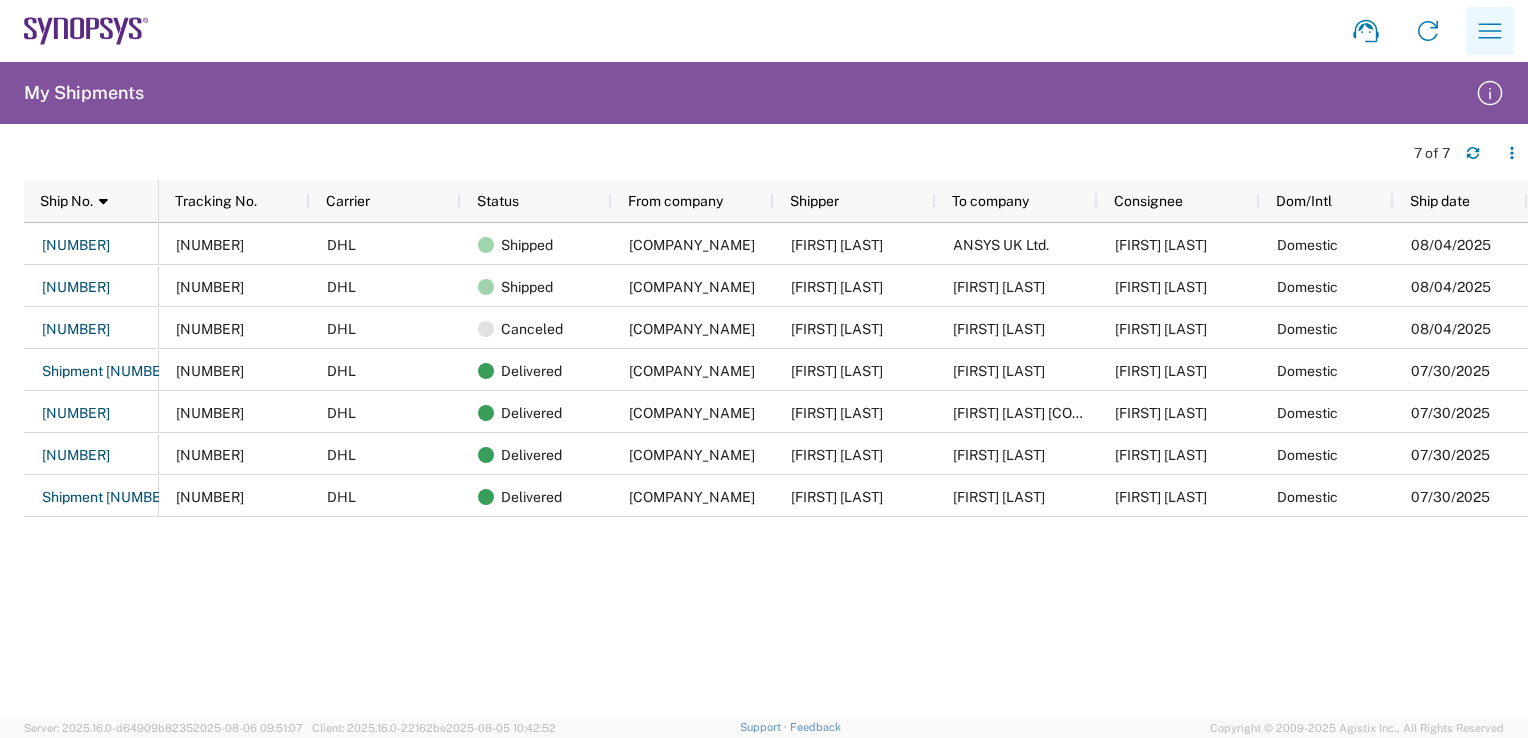 click 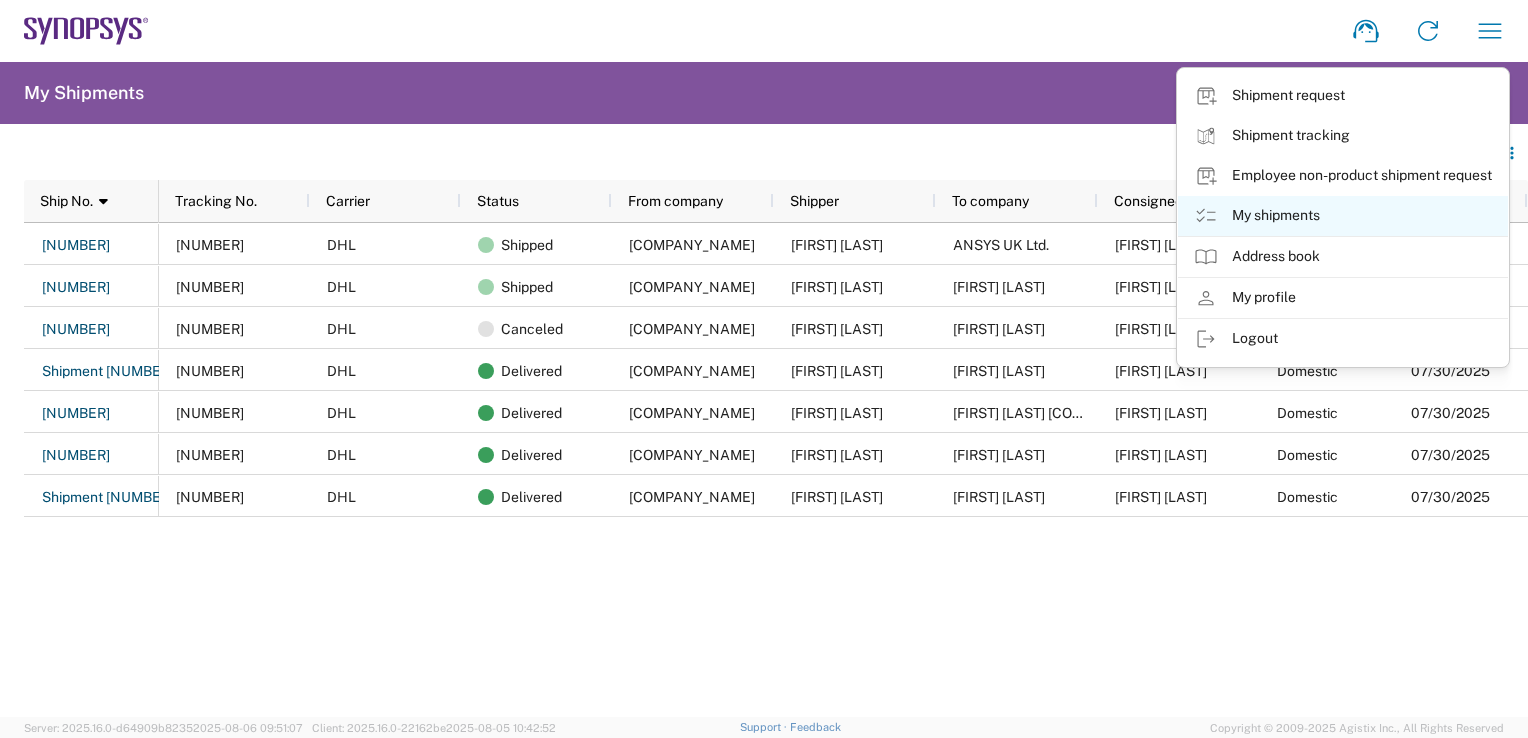 click on "My shipments" 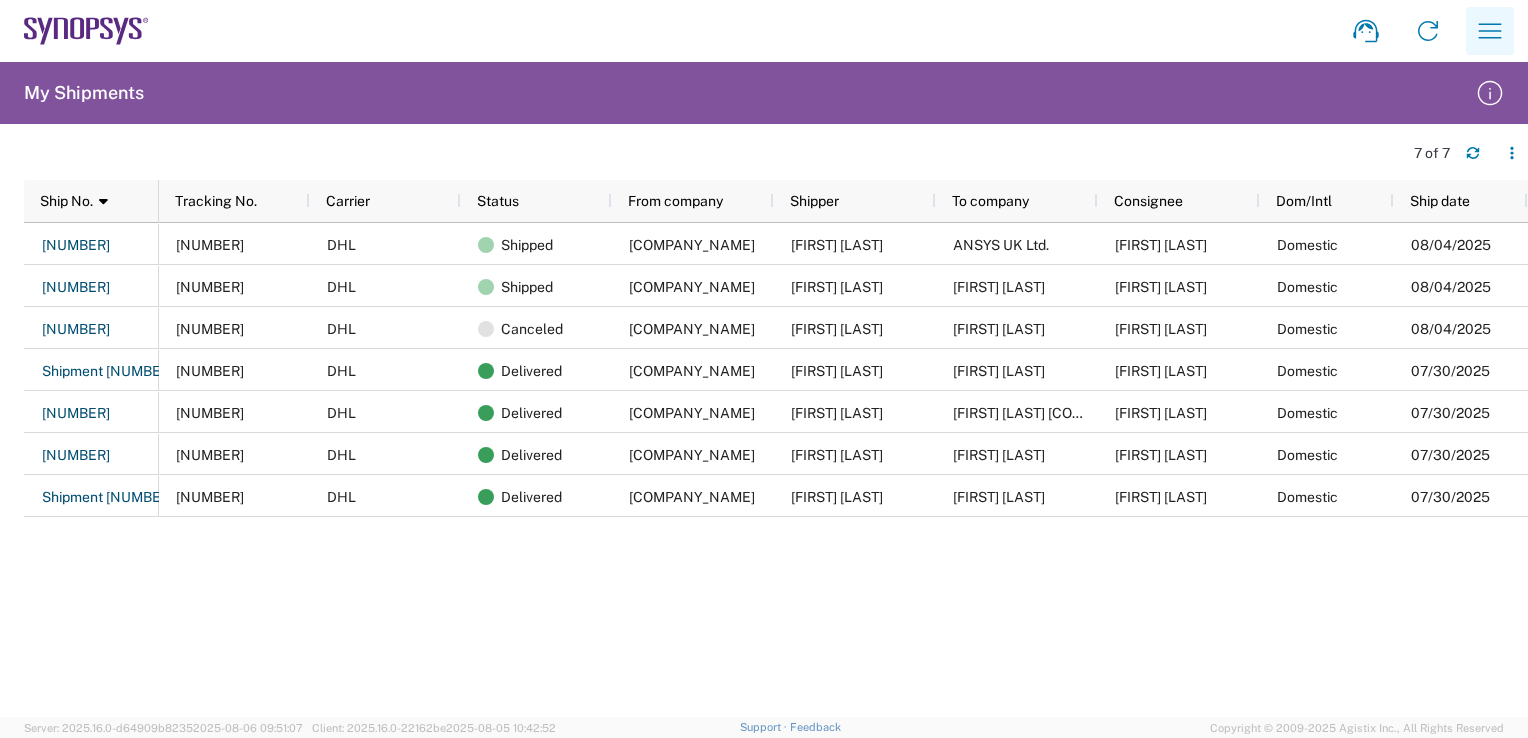 click 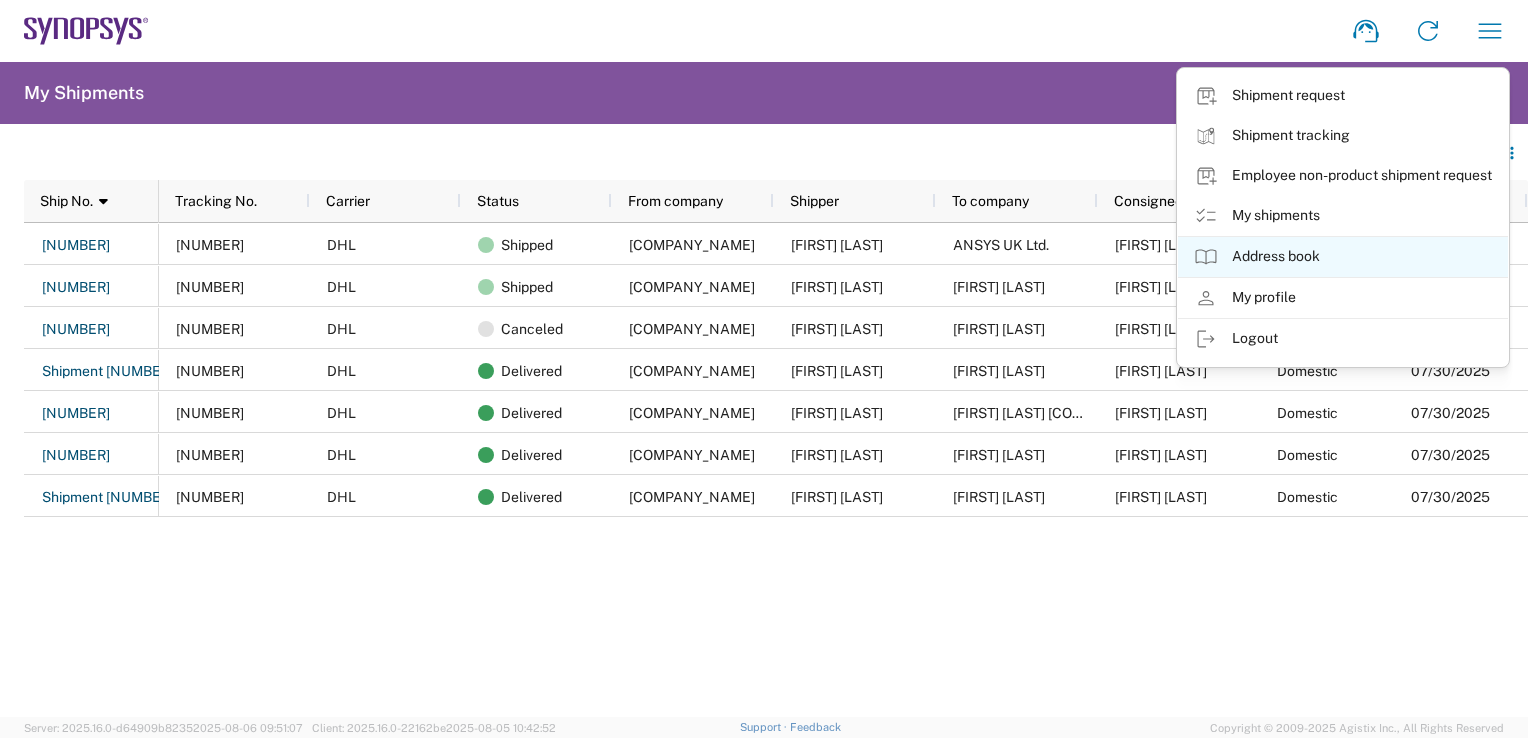 click on "Address book" 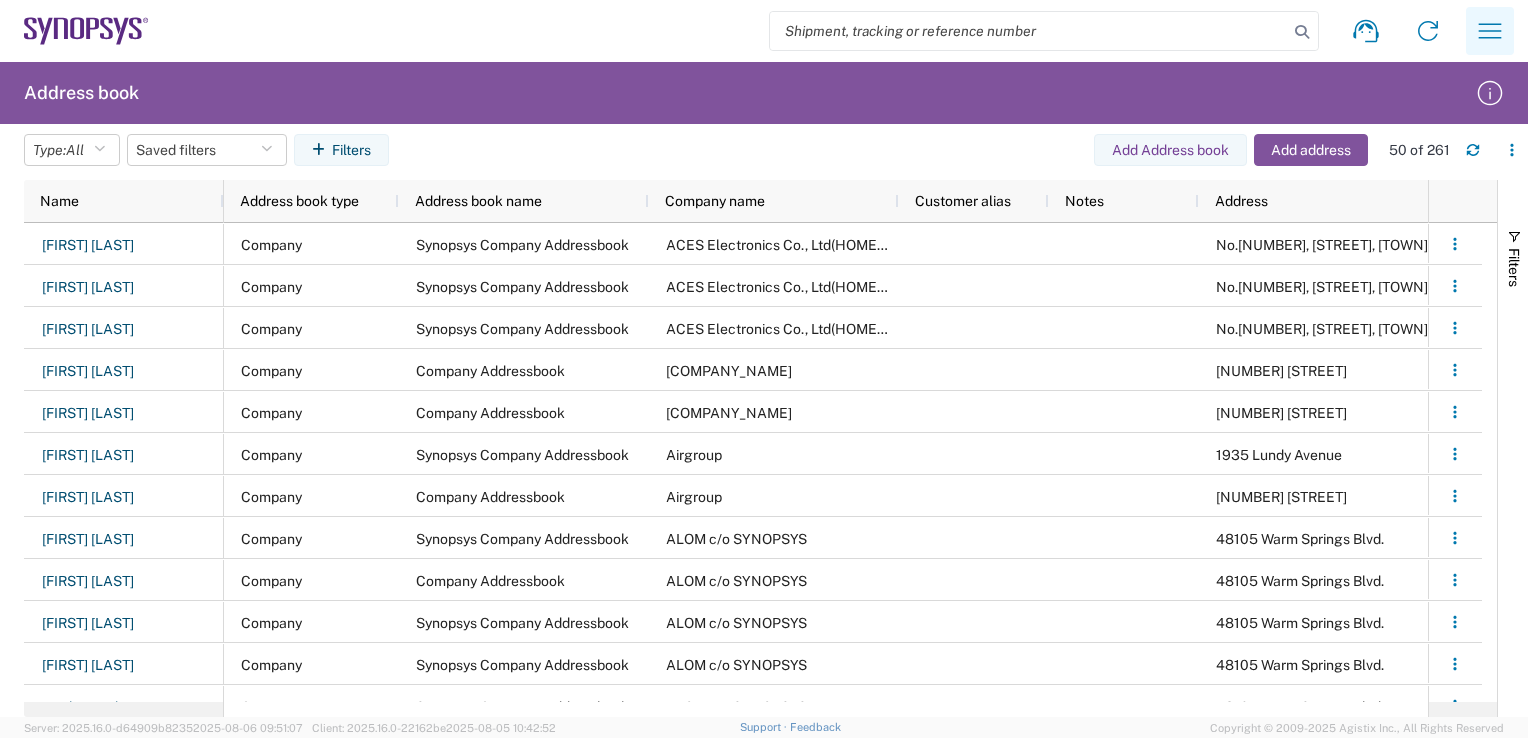 click 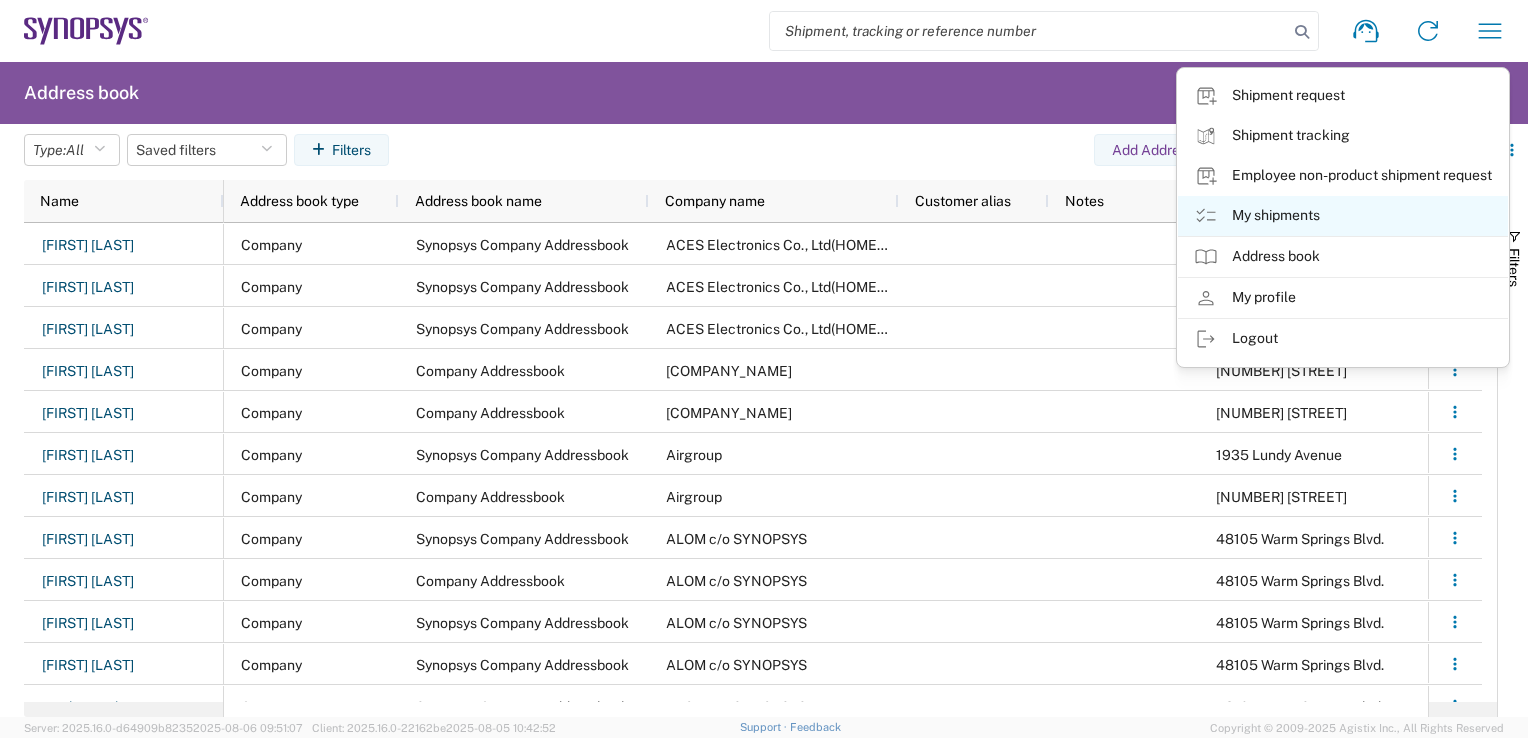 click on "My shipments" 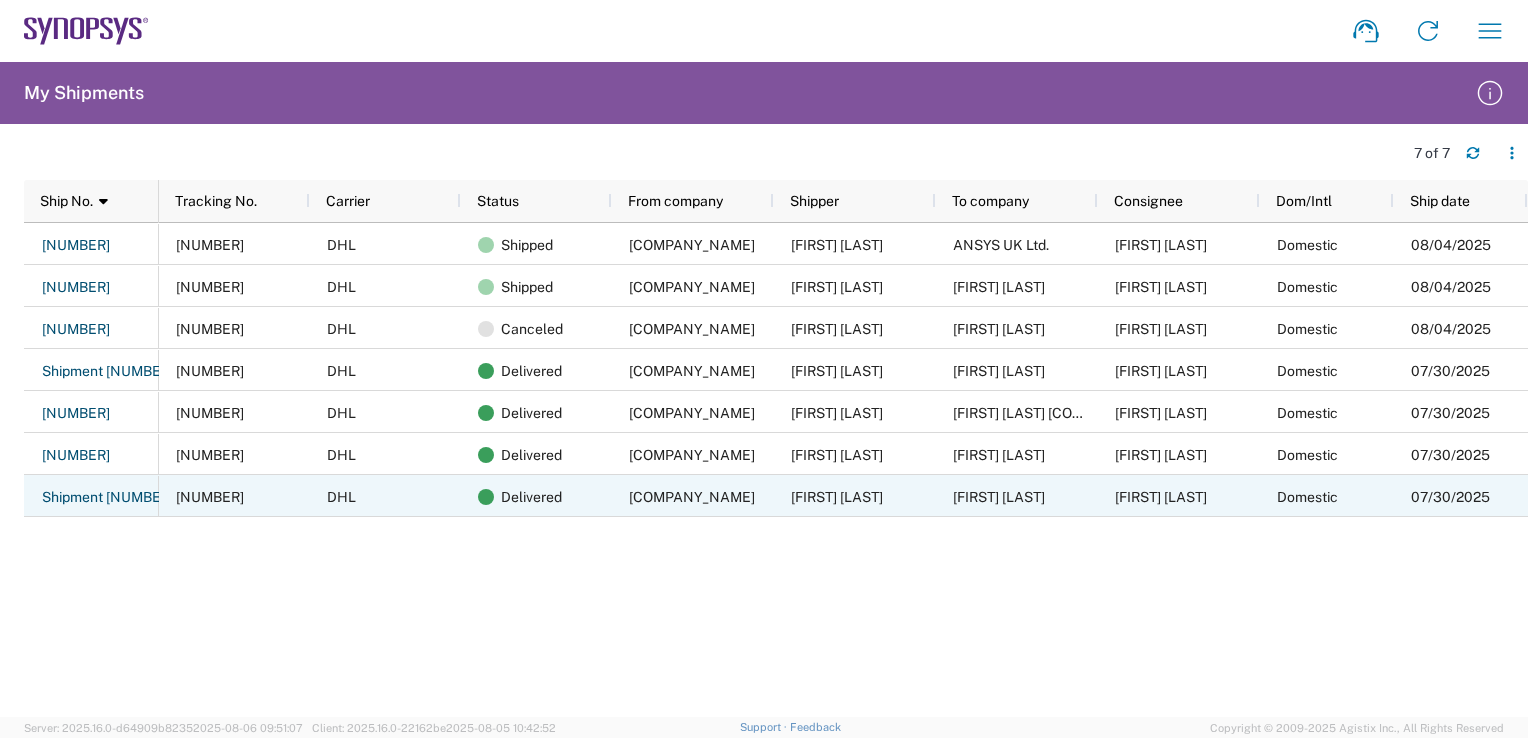 click on "Shipment [NUMBER]" 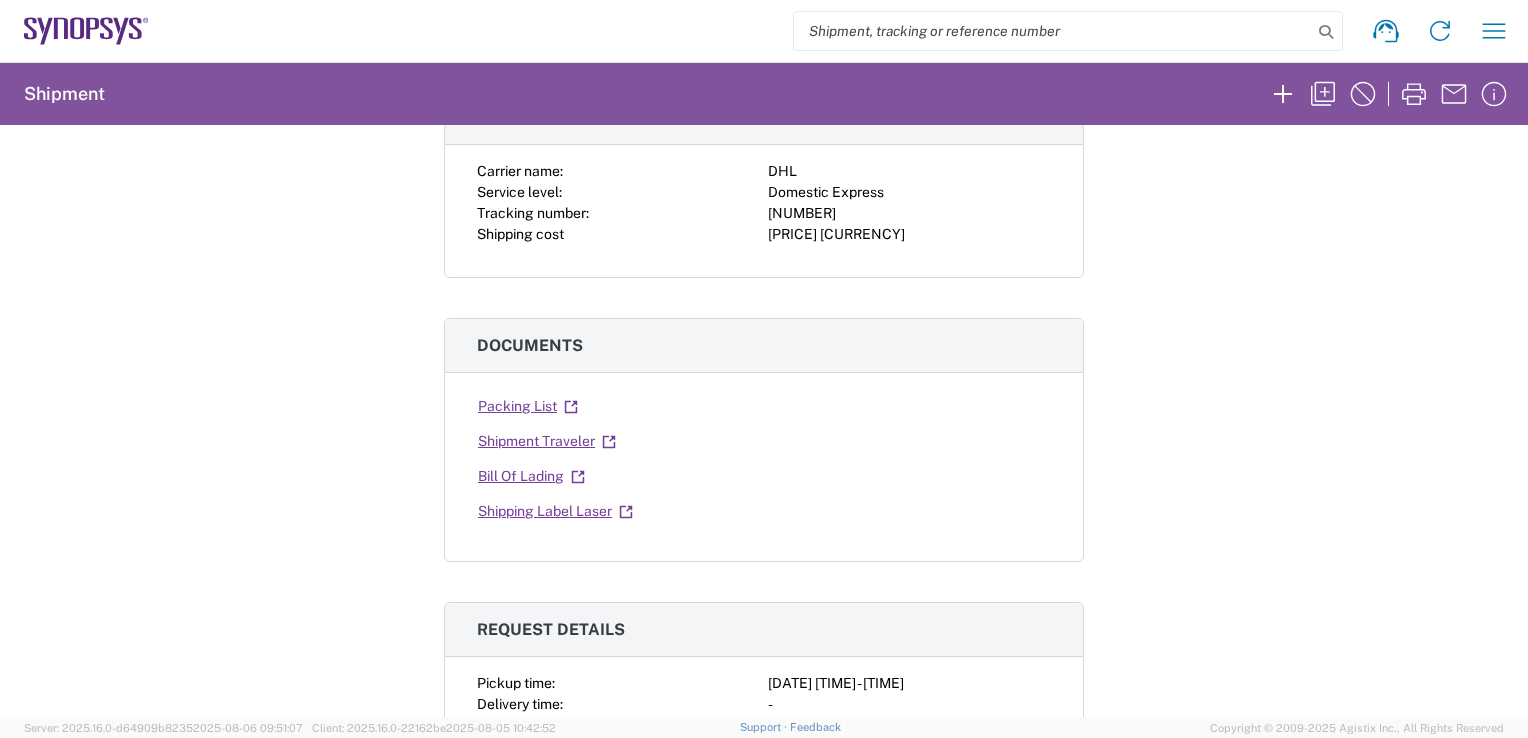 scroll, scrollTop: 0, scrollLeft: 0, axis: both 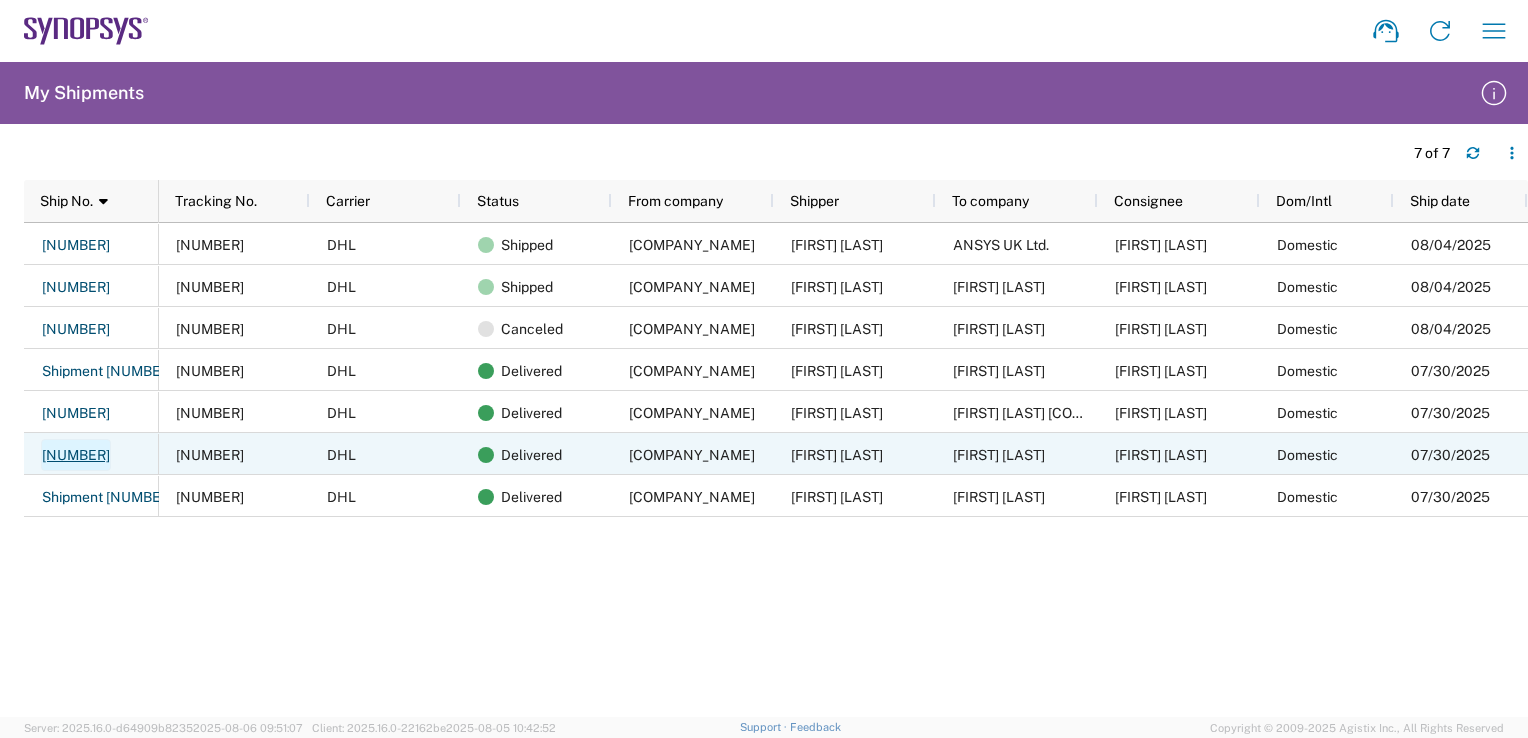 click on "[NUMBER]" 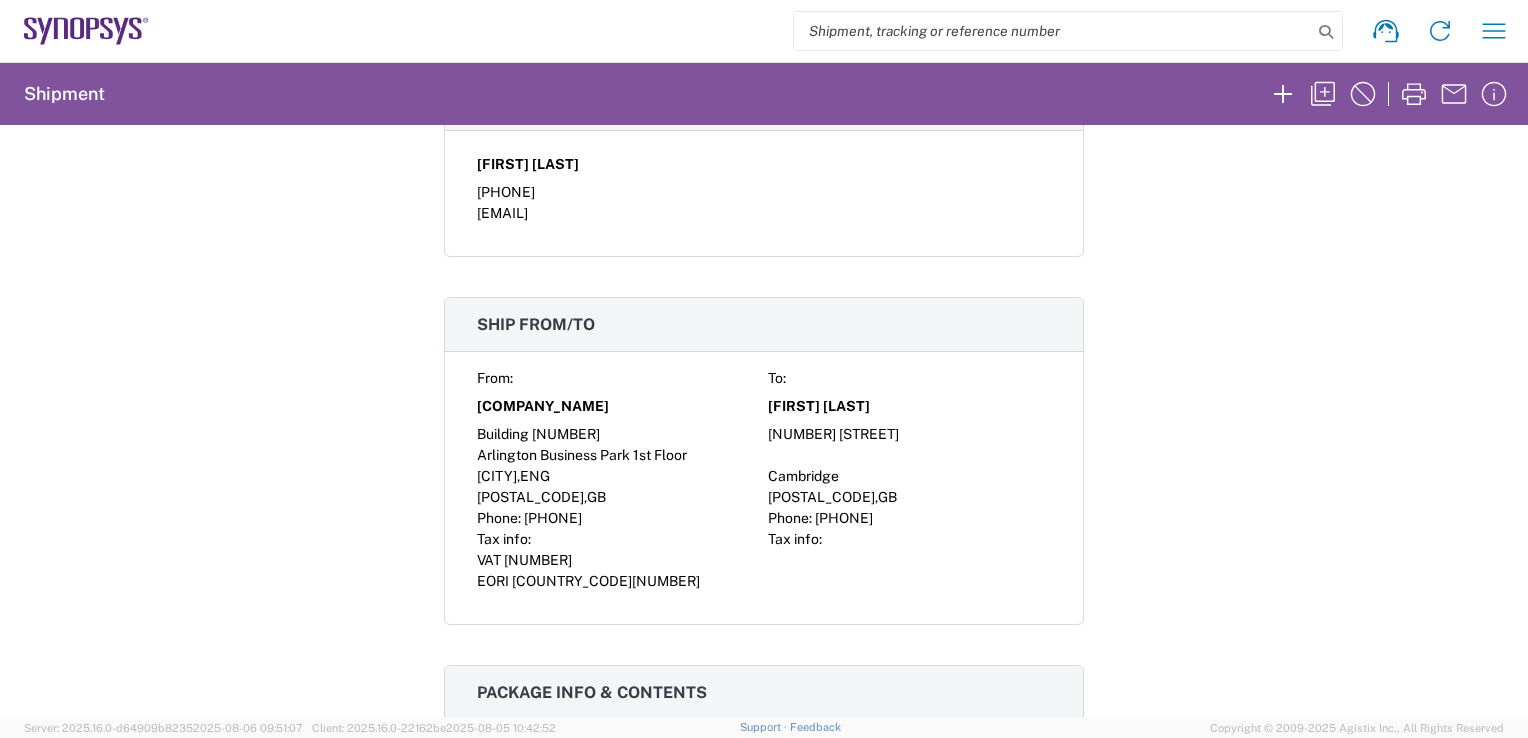 scroll, scrollTop: 1200, scrollLeft: 0, axis: vertical 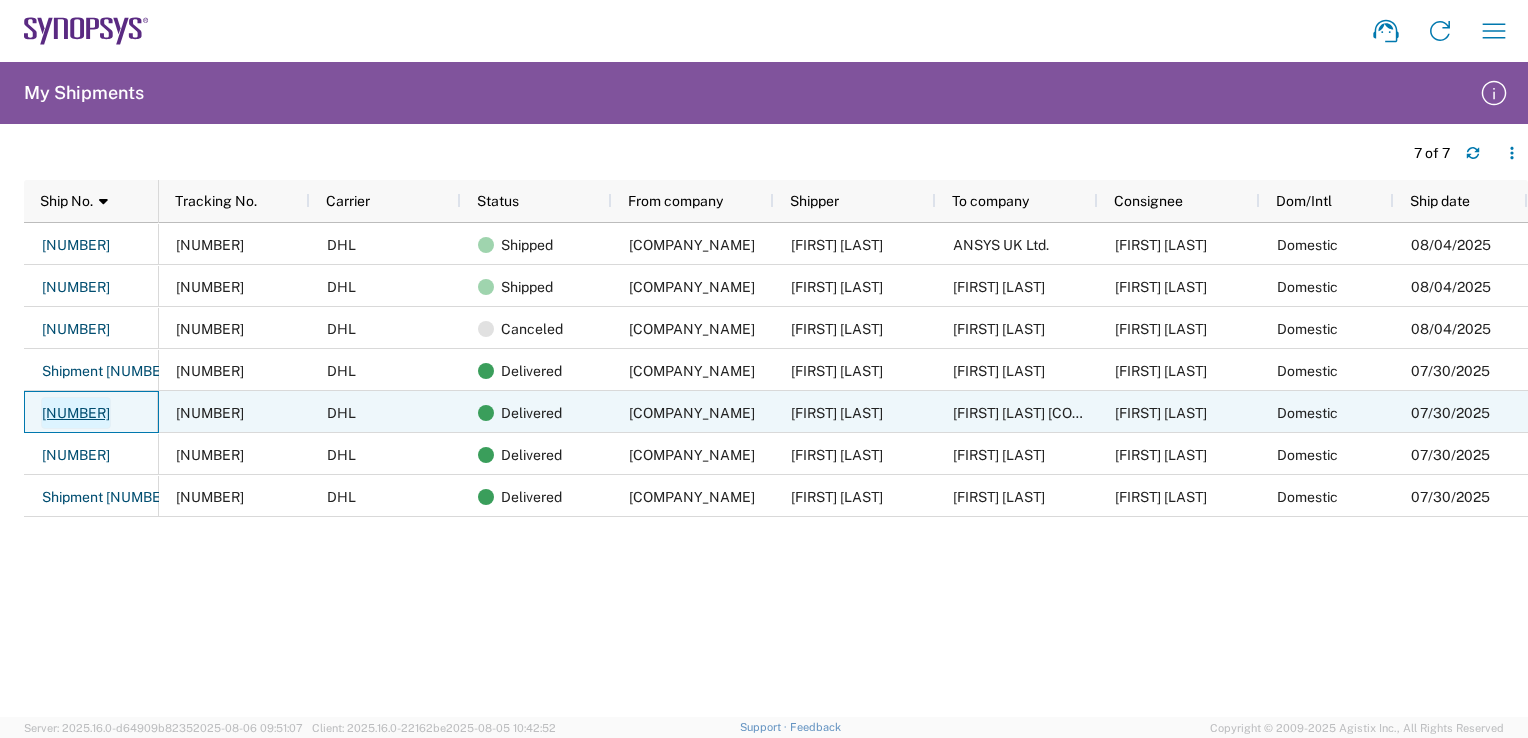 click on "[NUMBER]" 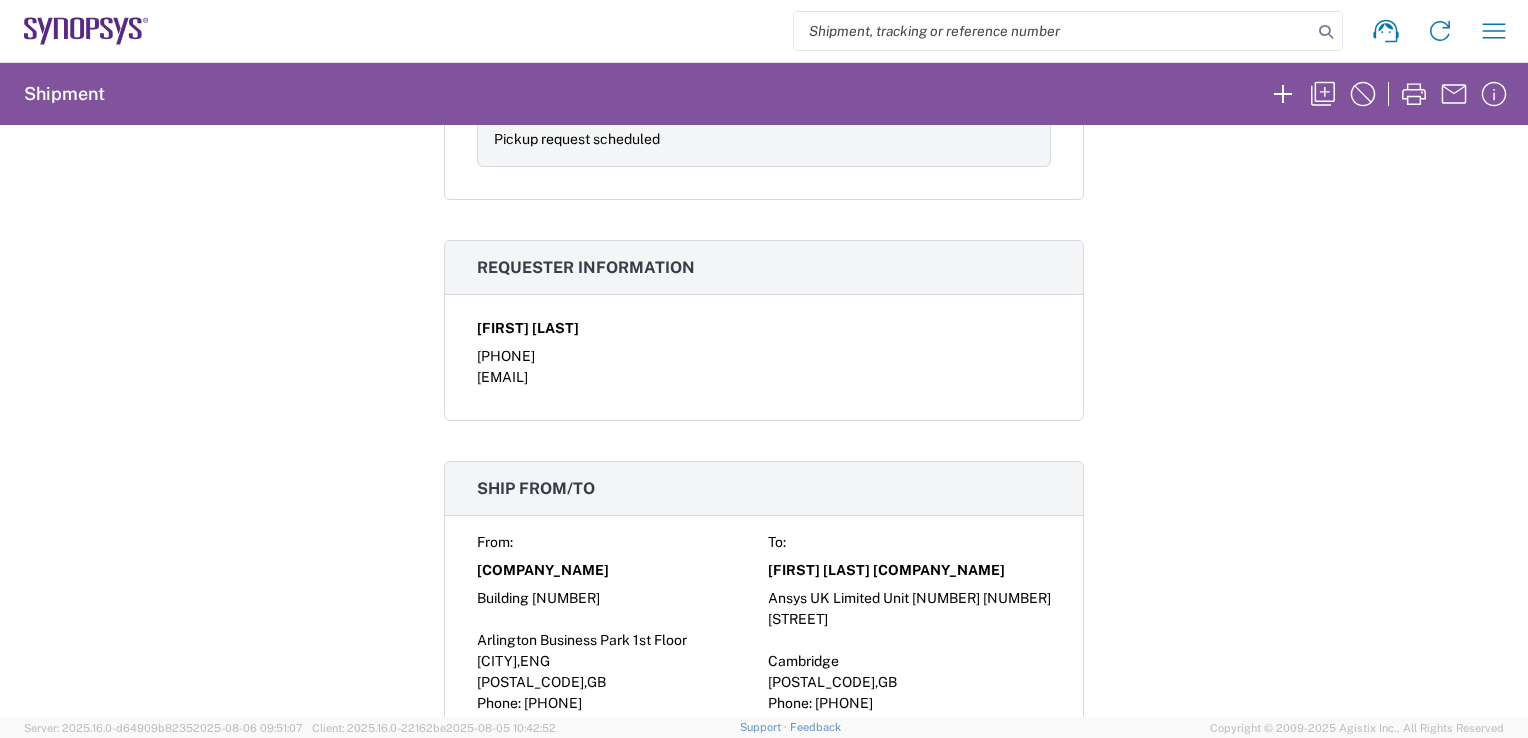 scroll, scrollTop: 1200, scrollLeft: 0, axis: vertical 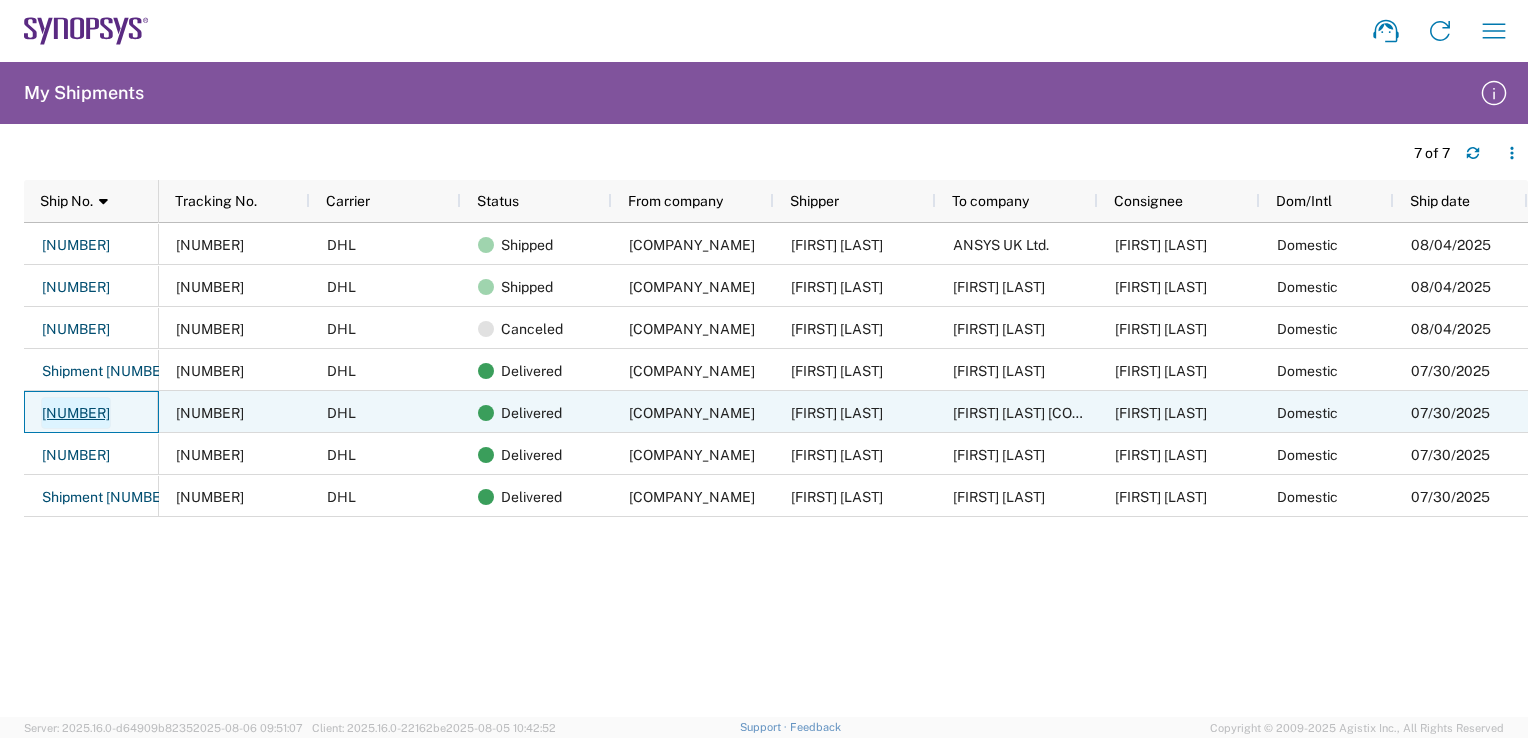 click on "[NUMBER]" 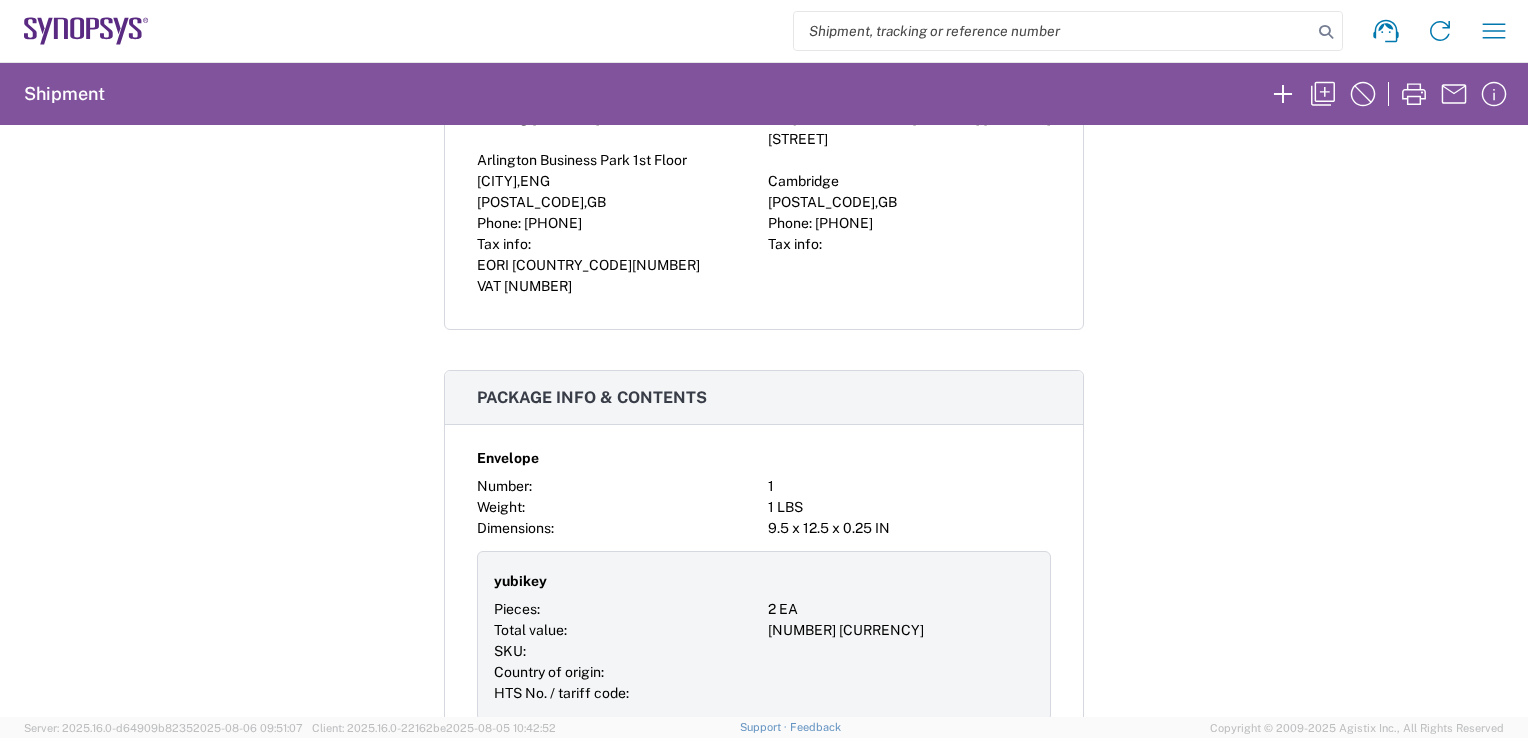 scroll, scrollTop: 1392, scrollLeft: 0, axis: vertical 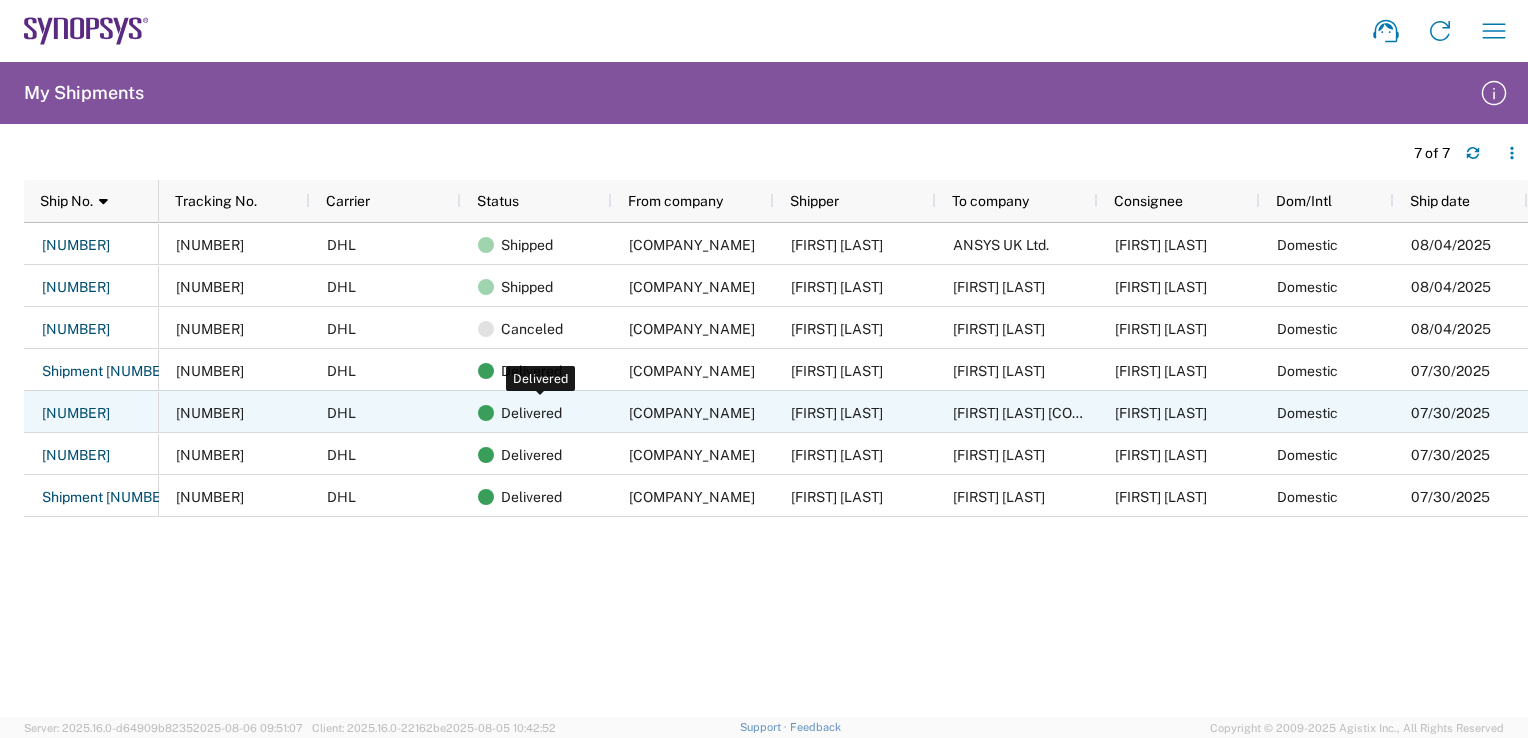 click on "Delivered" 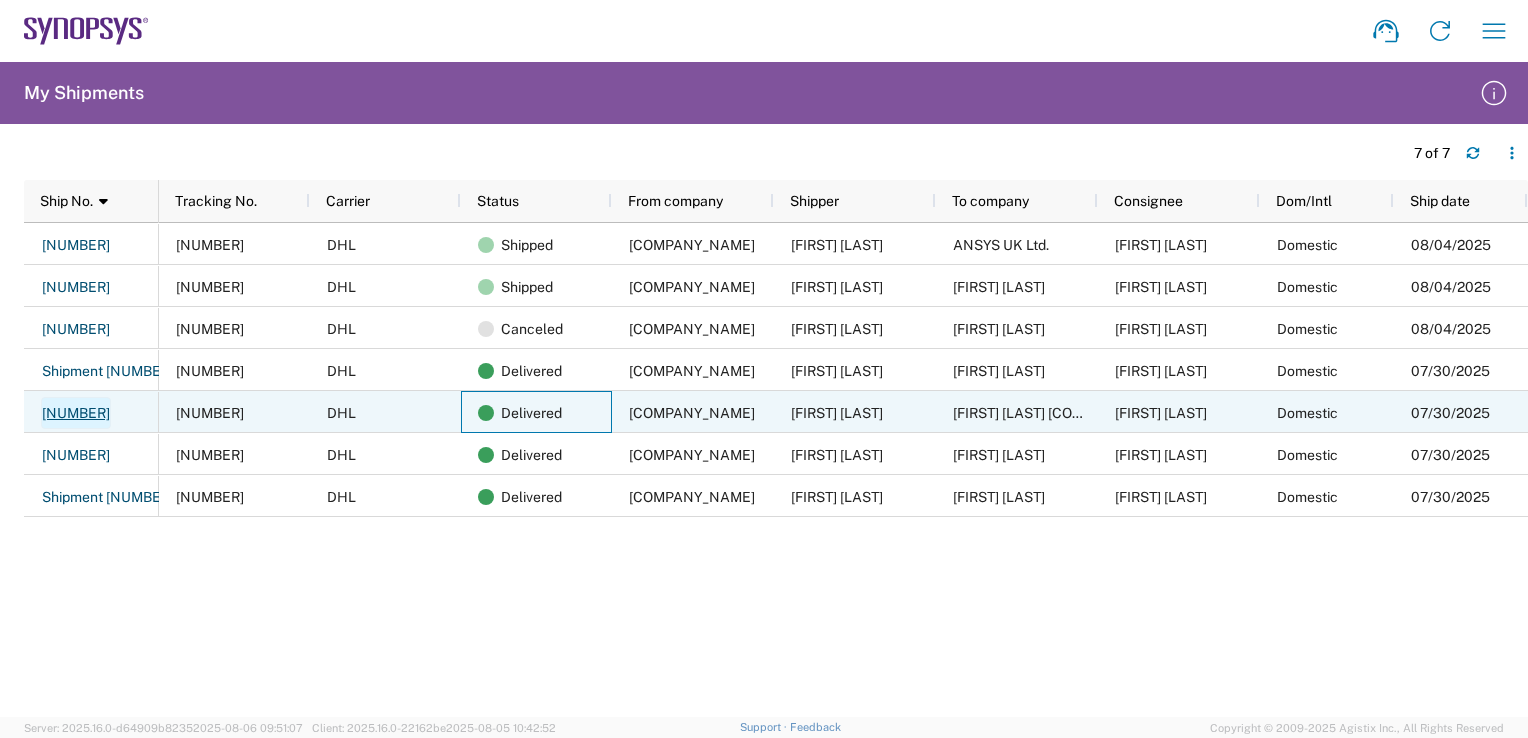 click on "[NUMBER]" 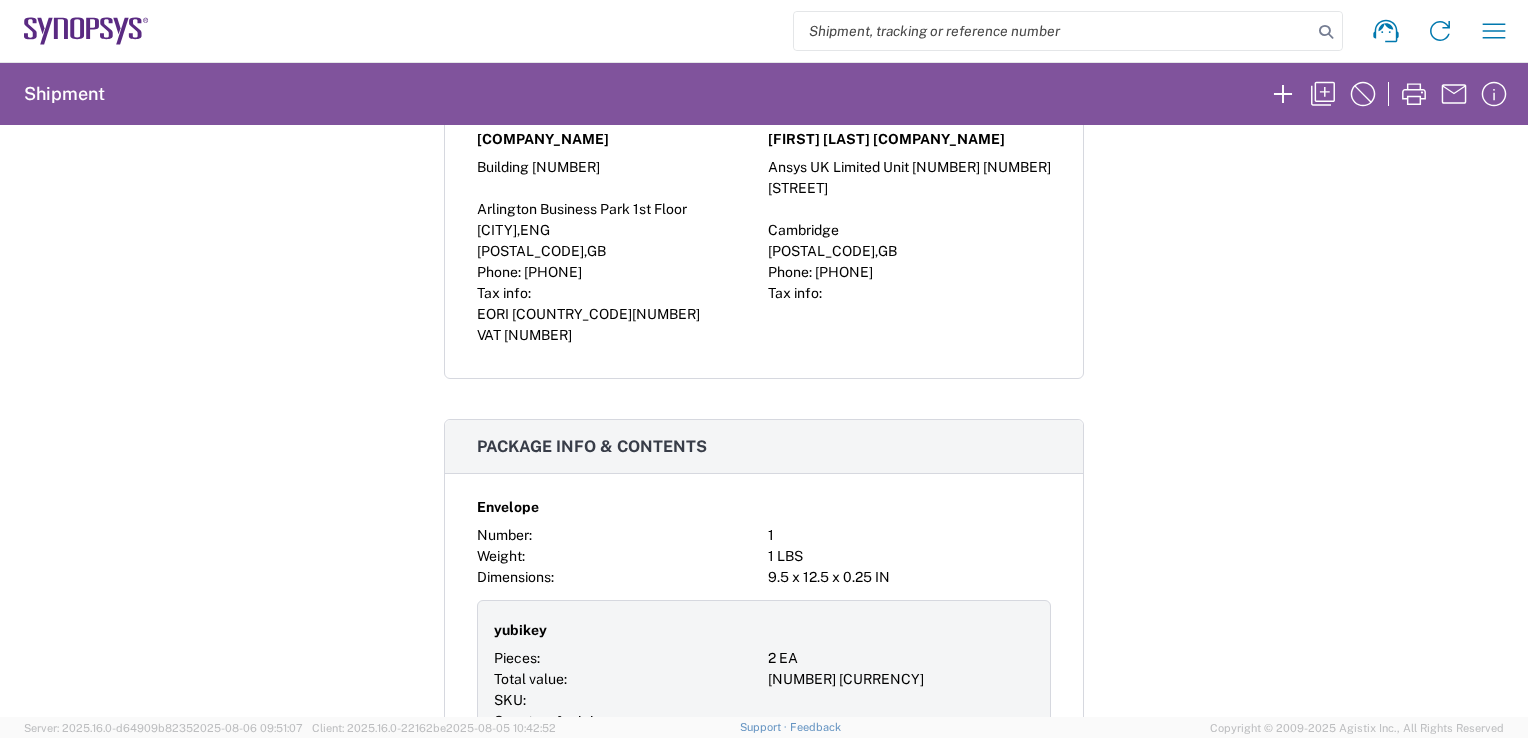 scroll, scrollTop: 1398, scrollLeft: 0, axis: vertical 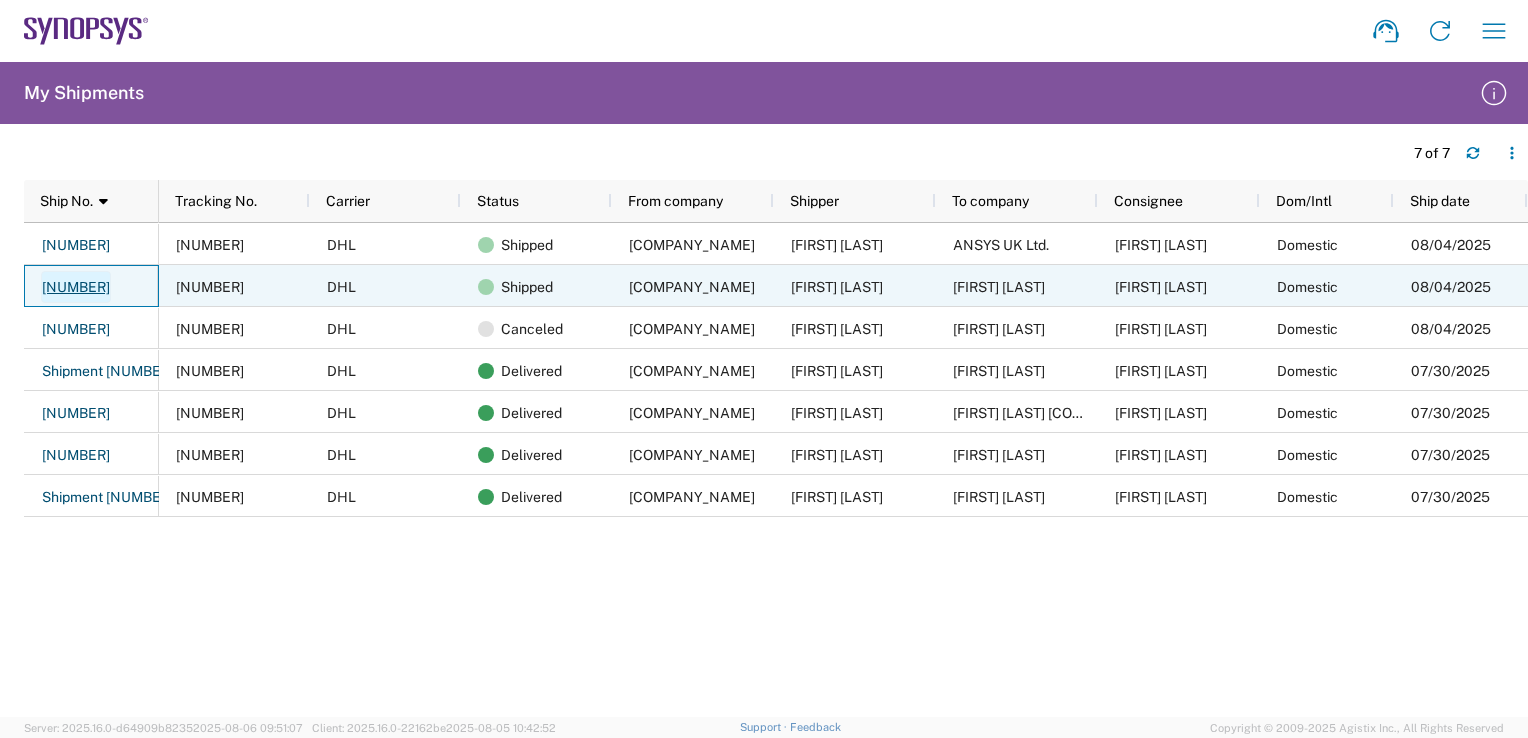 click on "[NUMBER]" 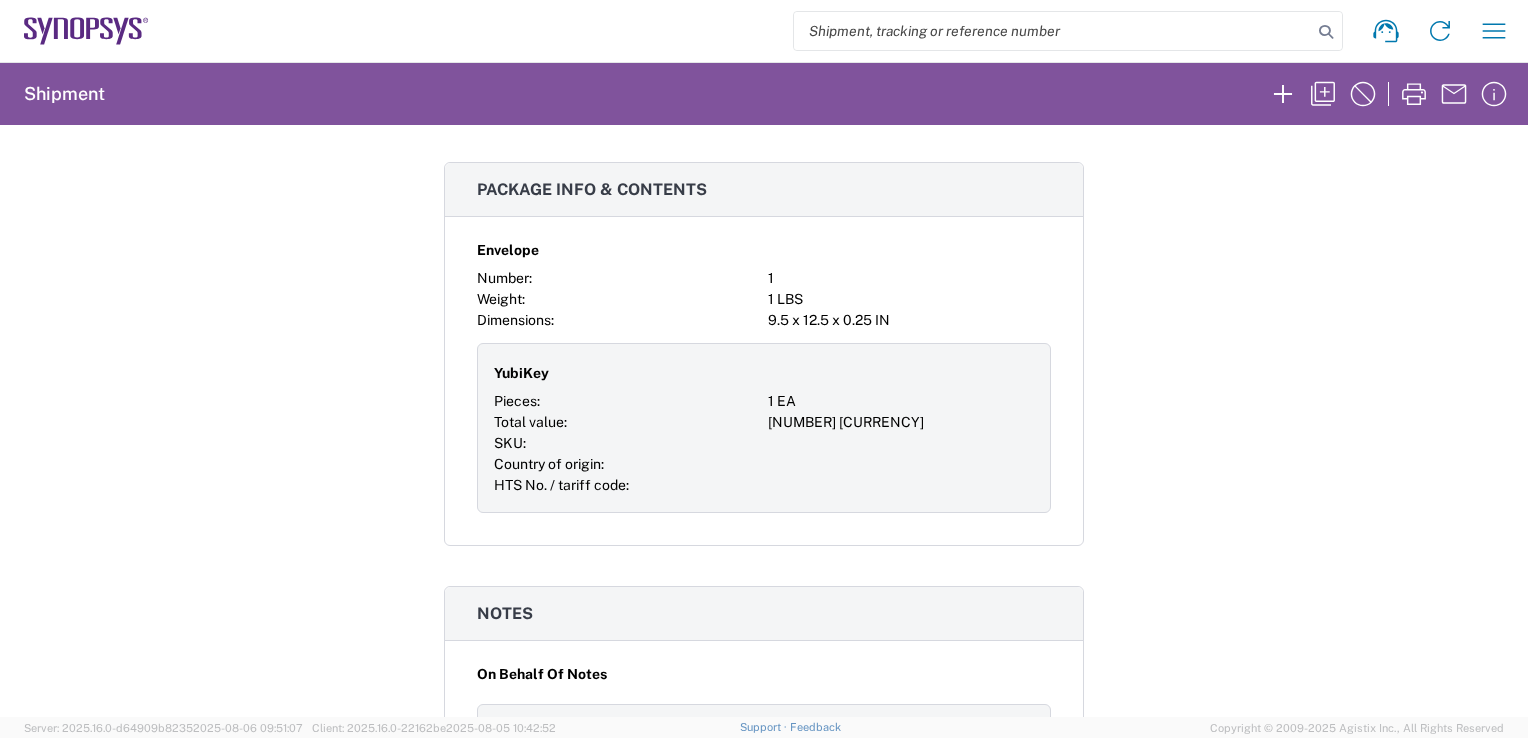 scroll, scrollTop: 1604, scrollLeft: 0, axis: vertical 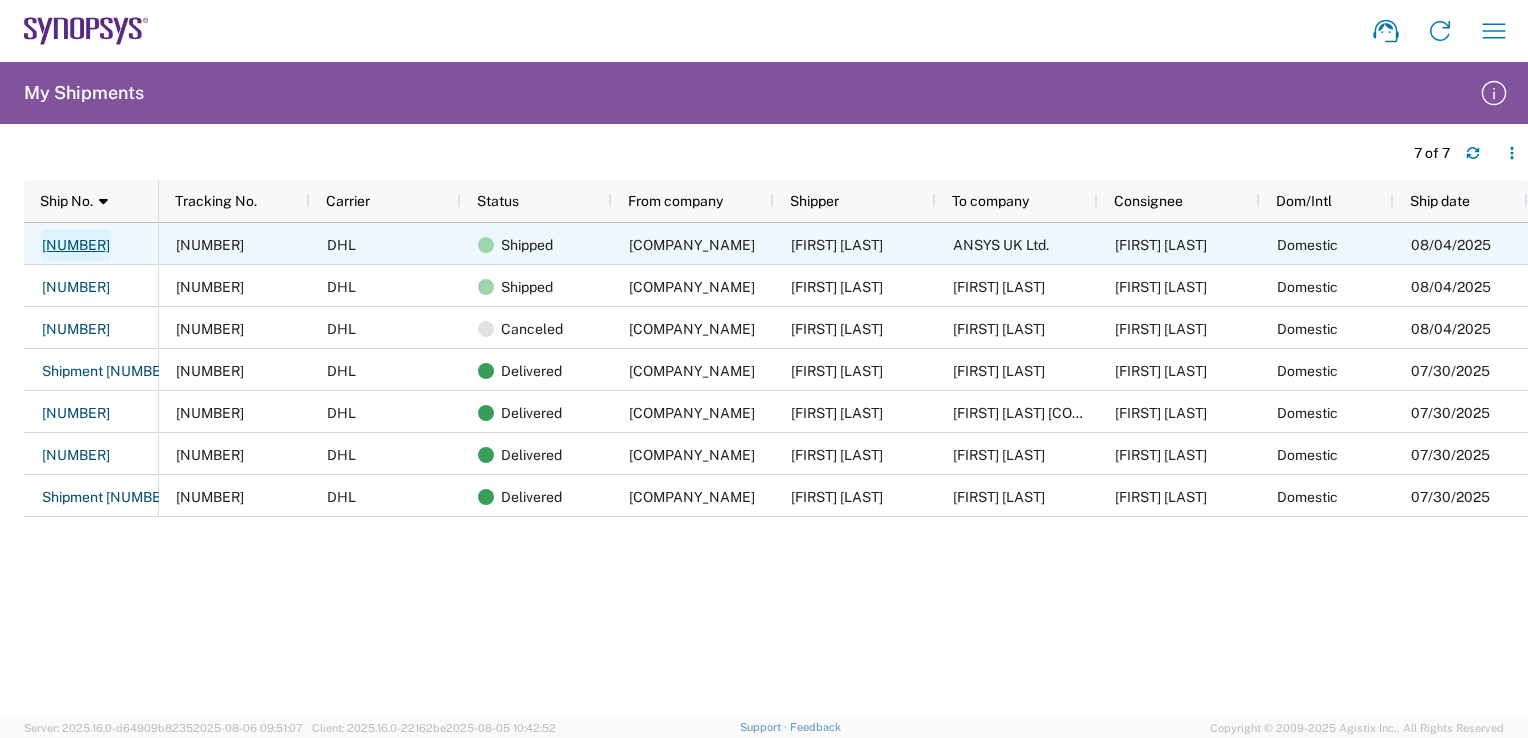 click on "[NUMBER]" 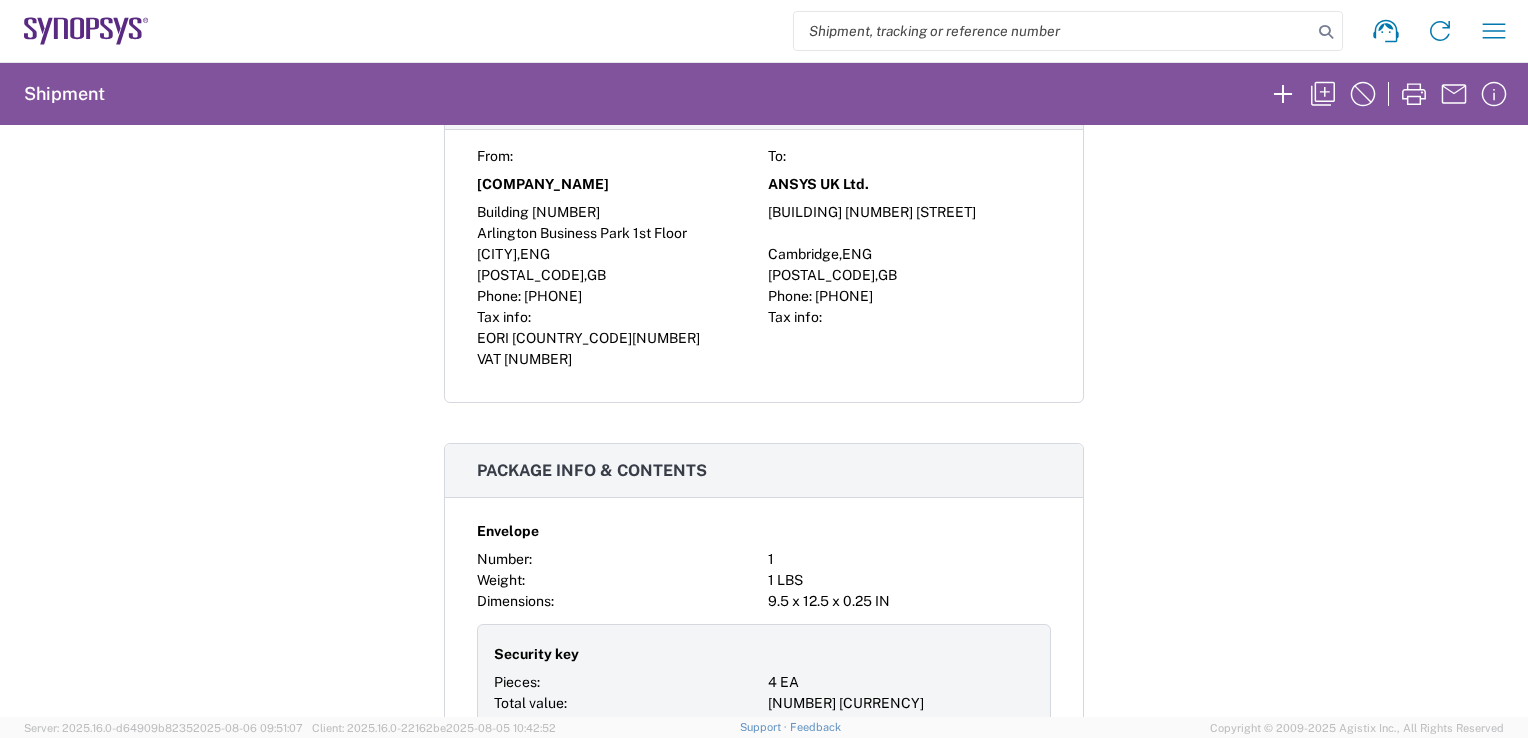 scroll, scrollTop: 1324, scrollLeft: 0, axis: vertical 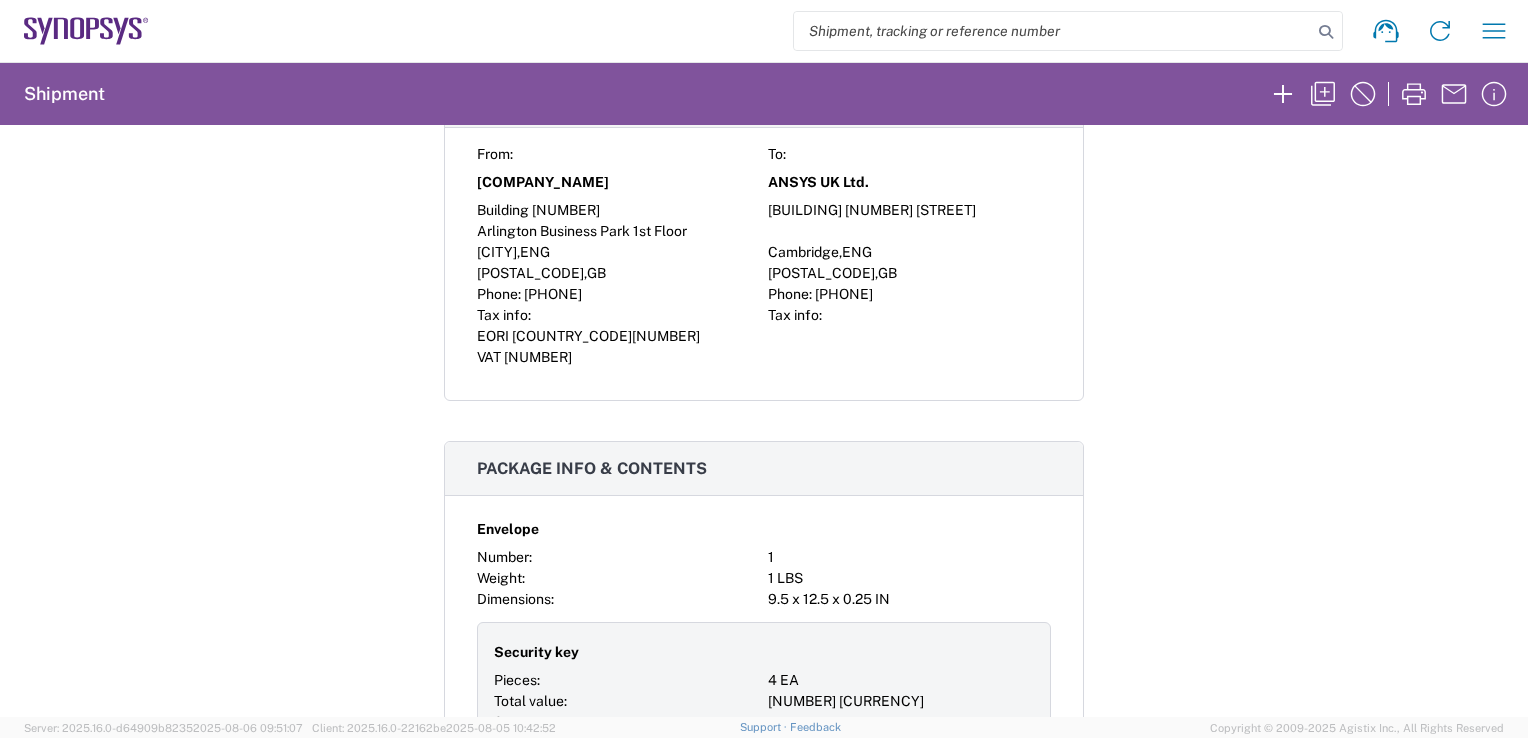 click on "From: To: Synopsys (Nothern Europe) Limited ANSYS UK Ltd. Building [NUMBER] [STREET] [BUILDING_NAME] [FLOOR] [CITY] , [STATE] [POSTAL_CODE] , [COUNTRY] [POSTAL_CODE] , [COUNTRY] Phone: [PHONE] Phone: [PHONE] EORI" 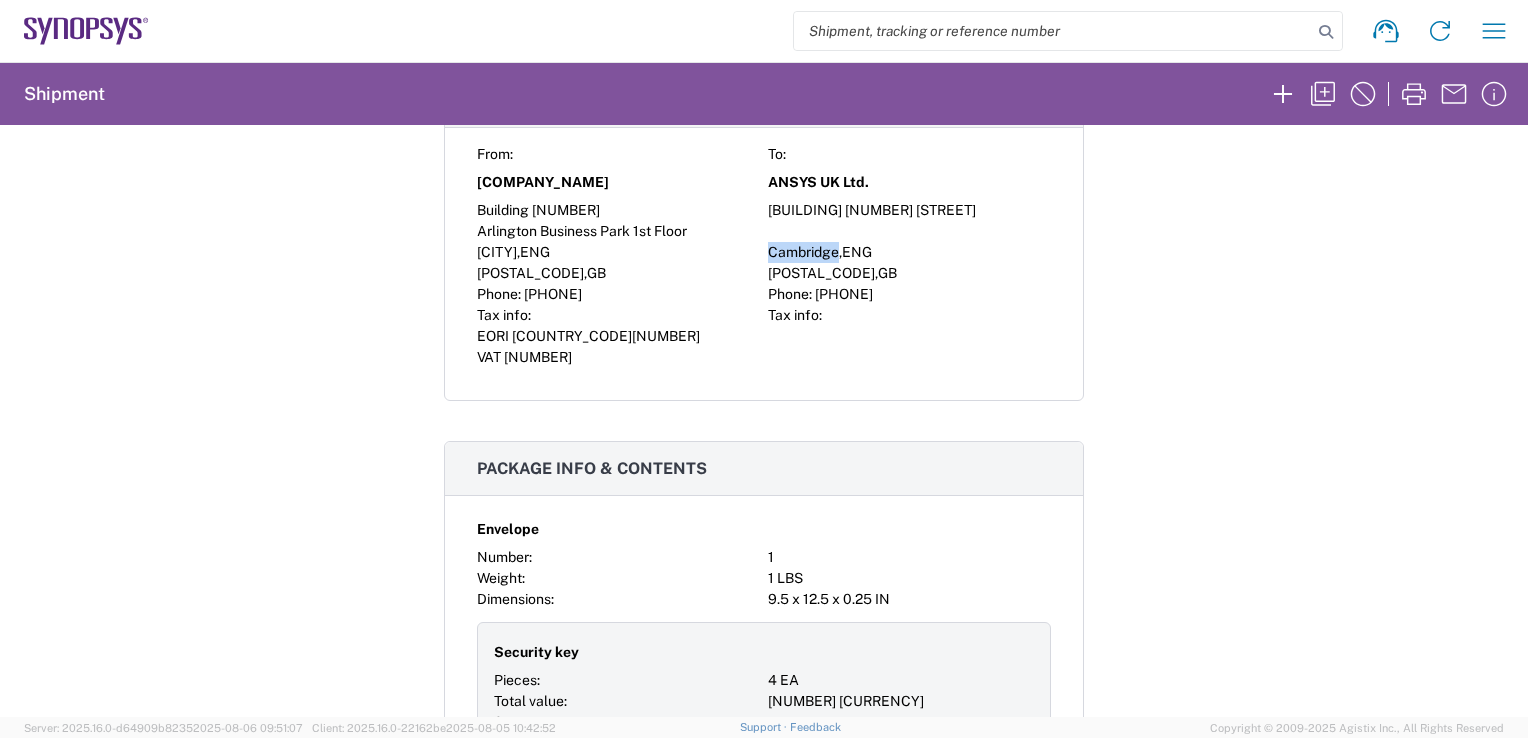 drag, startPoint x: 759, startPoint y: 243, endPoint x: 831, endPoint y: 241, distance: 72.02777 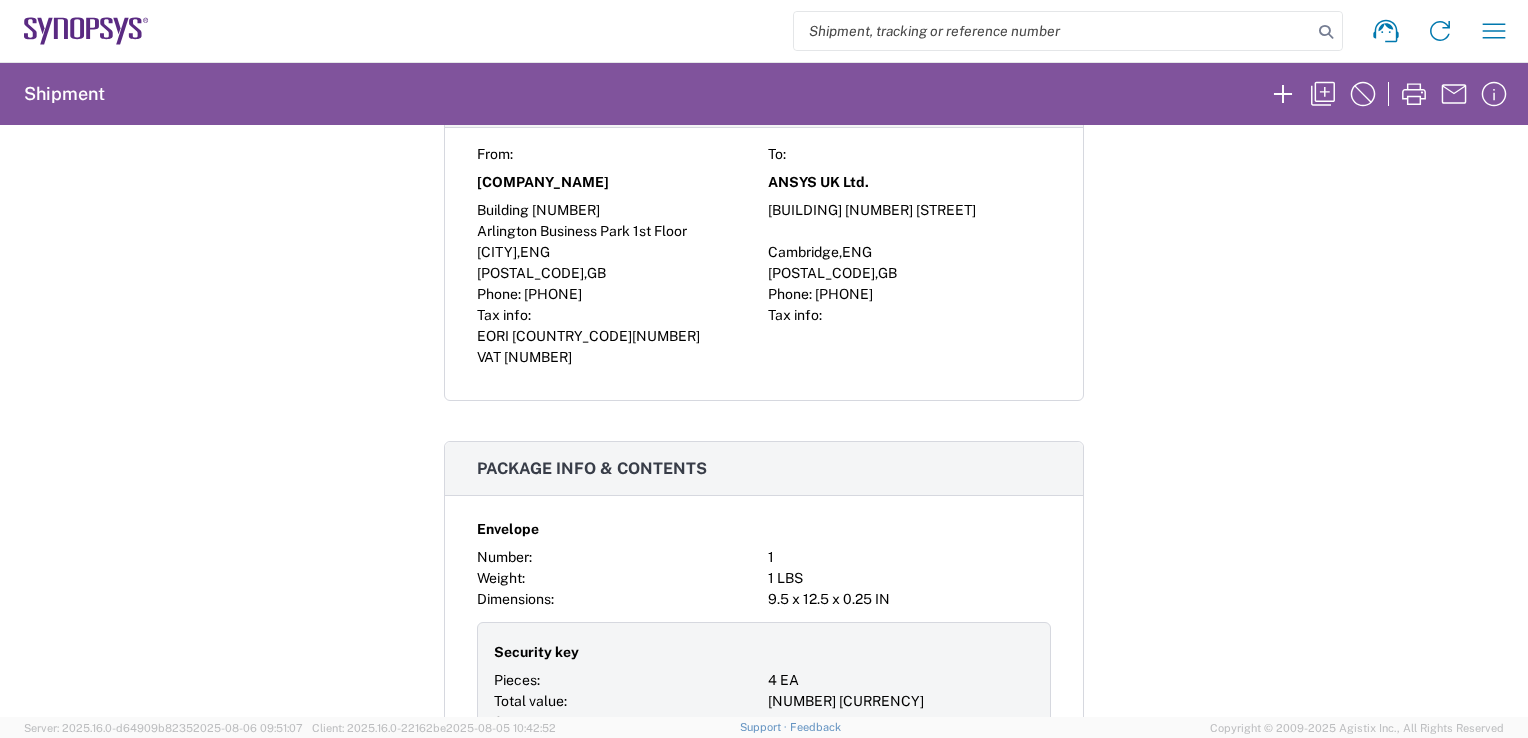 click on "From: To: Synopsys (Nothern Europe) Limited ANSYS UK Ltd. Building [NUMBER] [STREET] [BUILDING_NAME] [FLOOR] [CITY] , [STATE] [POSTAL_CODE] , [COUNTRY] [POSTAL_CODE] , [COUNTRY] Phone: [PHONE] Phone: [PHONE] EORI" 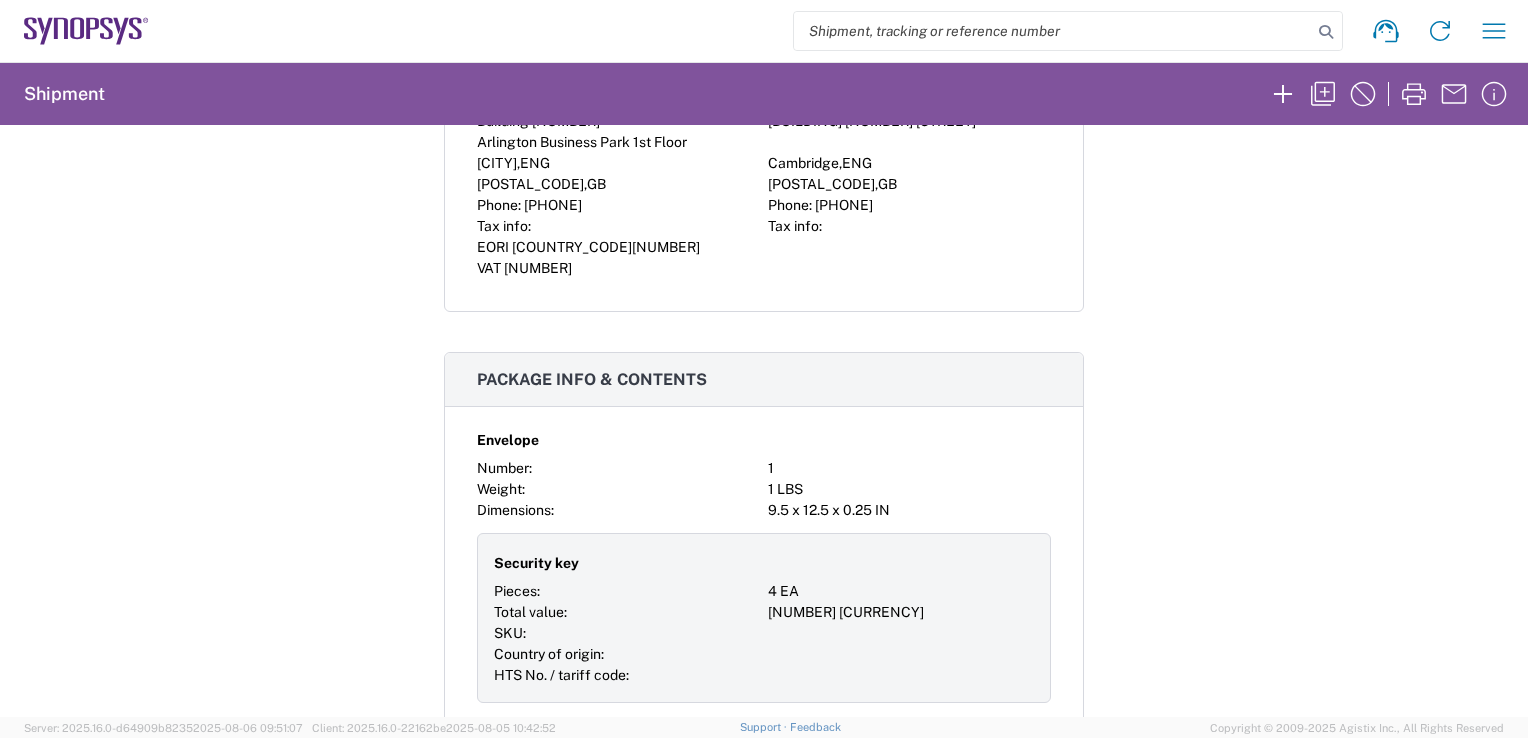 scroll, scrollTop: 1415, scrollLeft: 0, axis: vertical 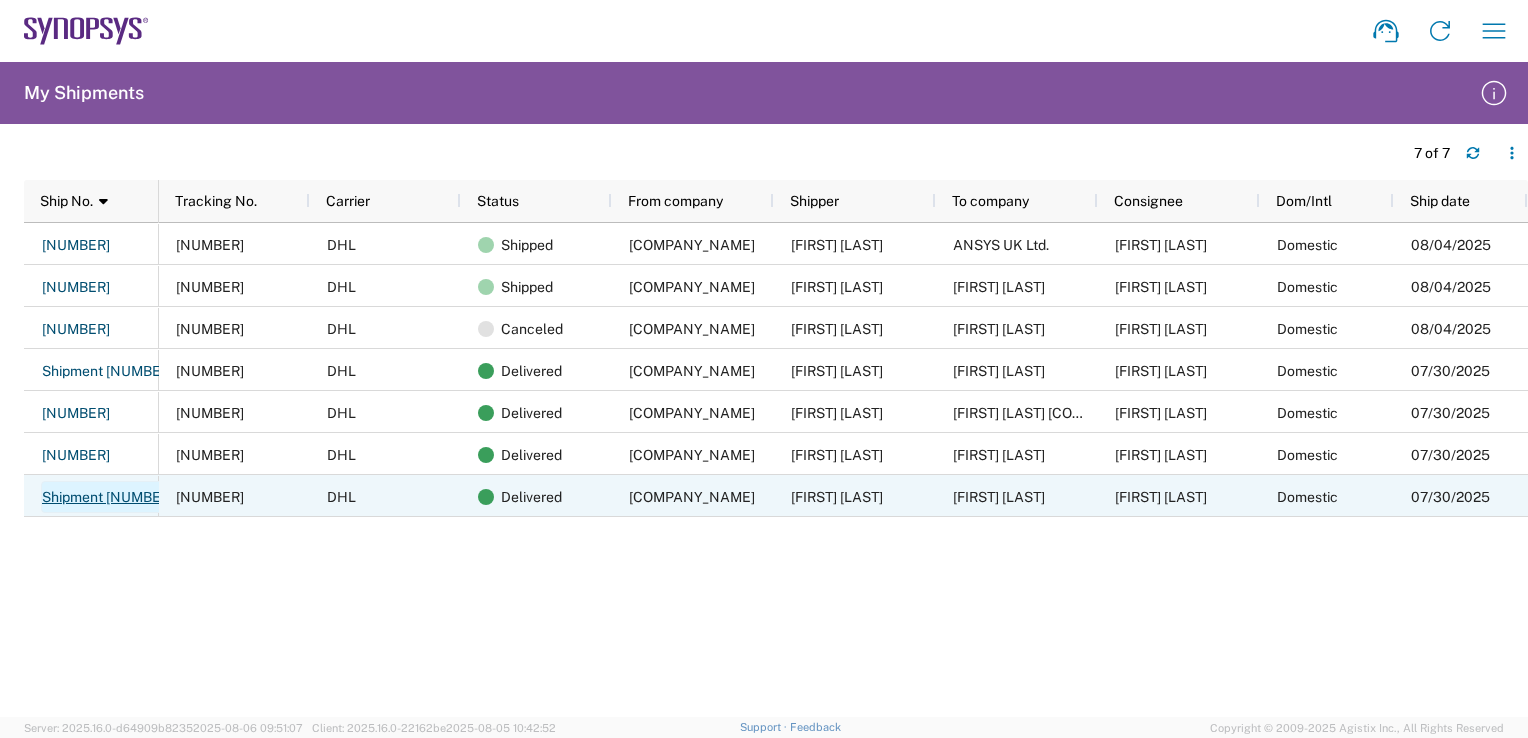 click on "Shipment [NUMBER]" 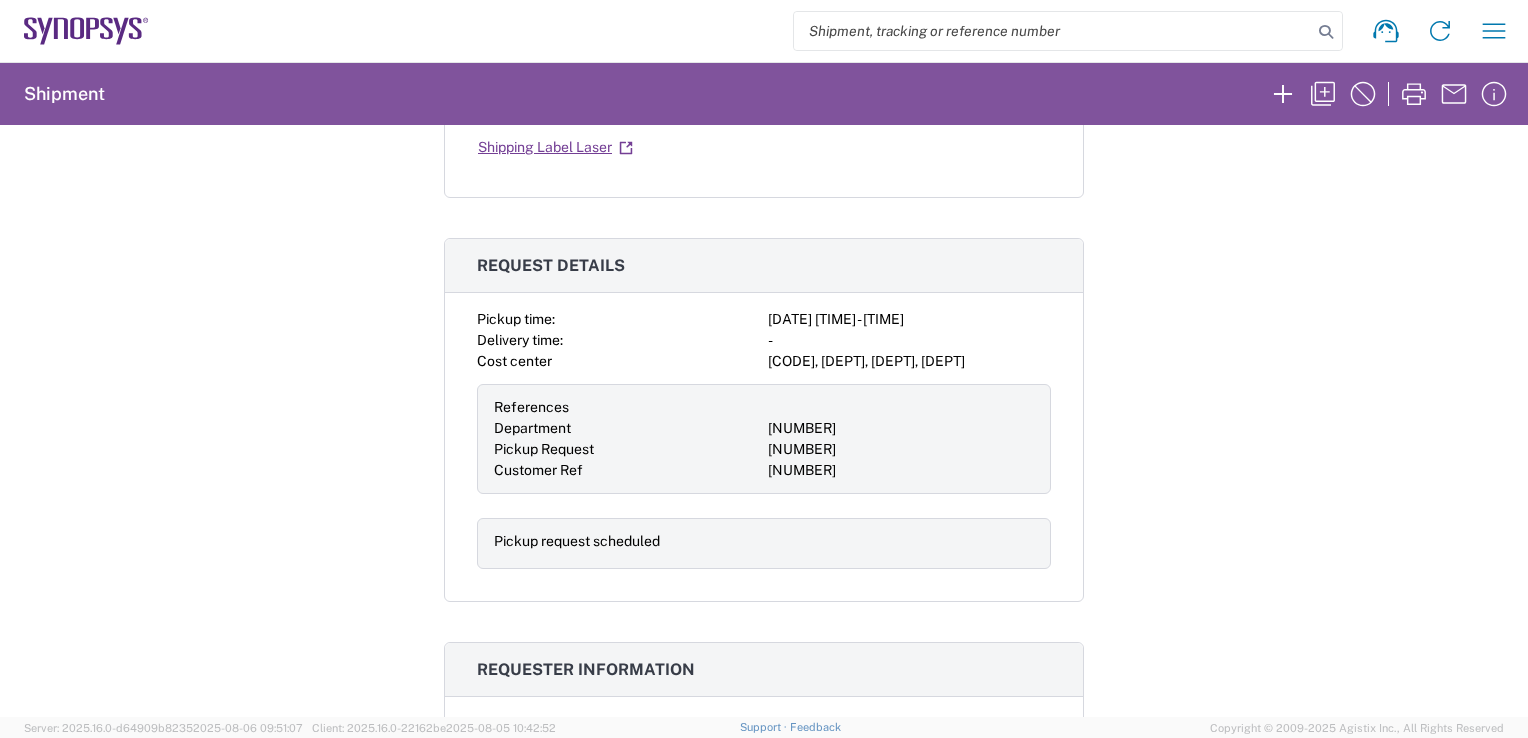 scroll, scrollTop: 500, scrollLeft: 0, axis: vertical 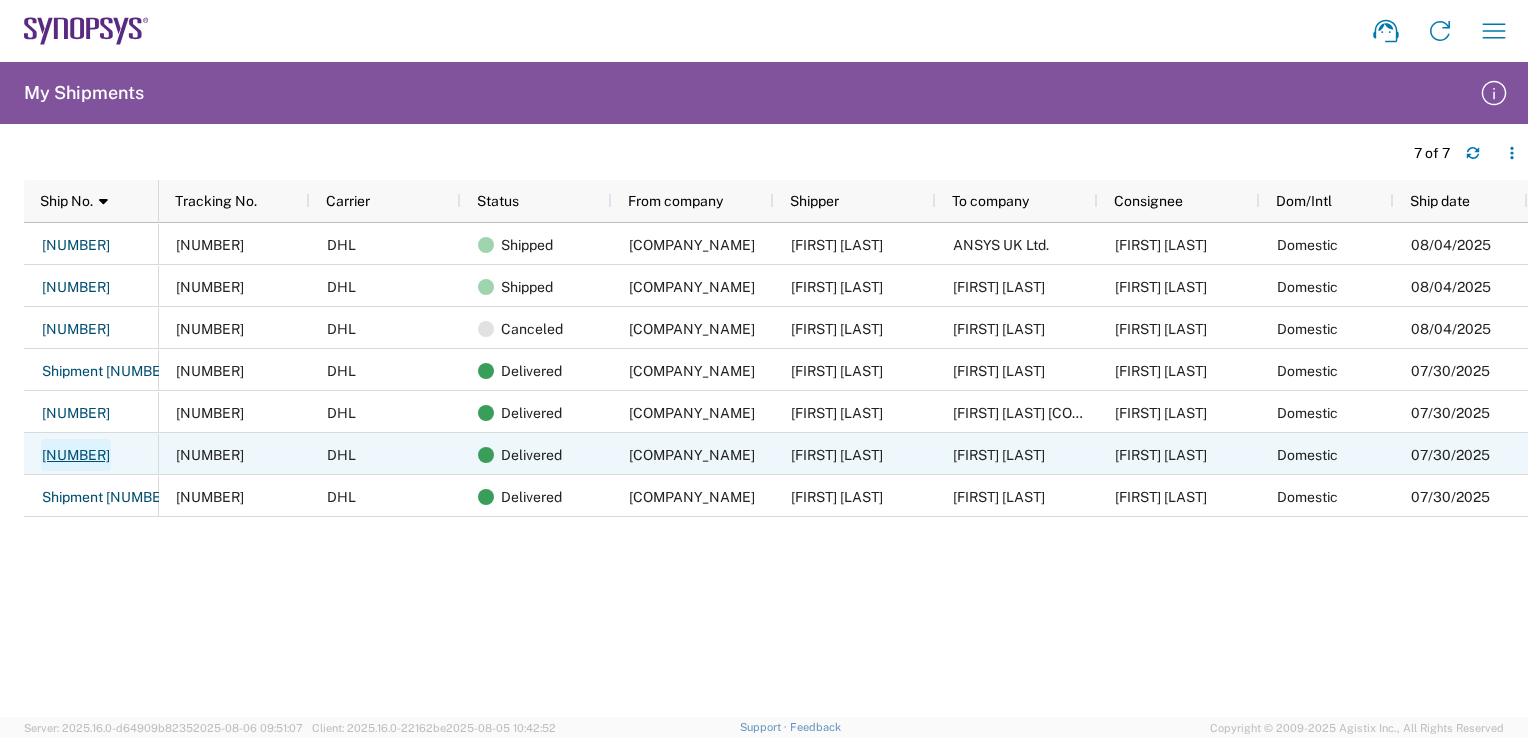 click on "[NUMBER]" 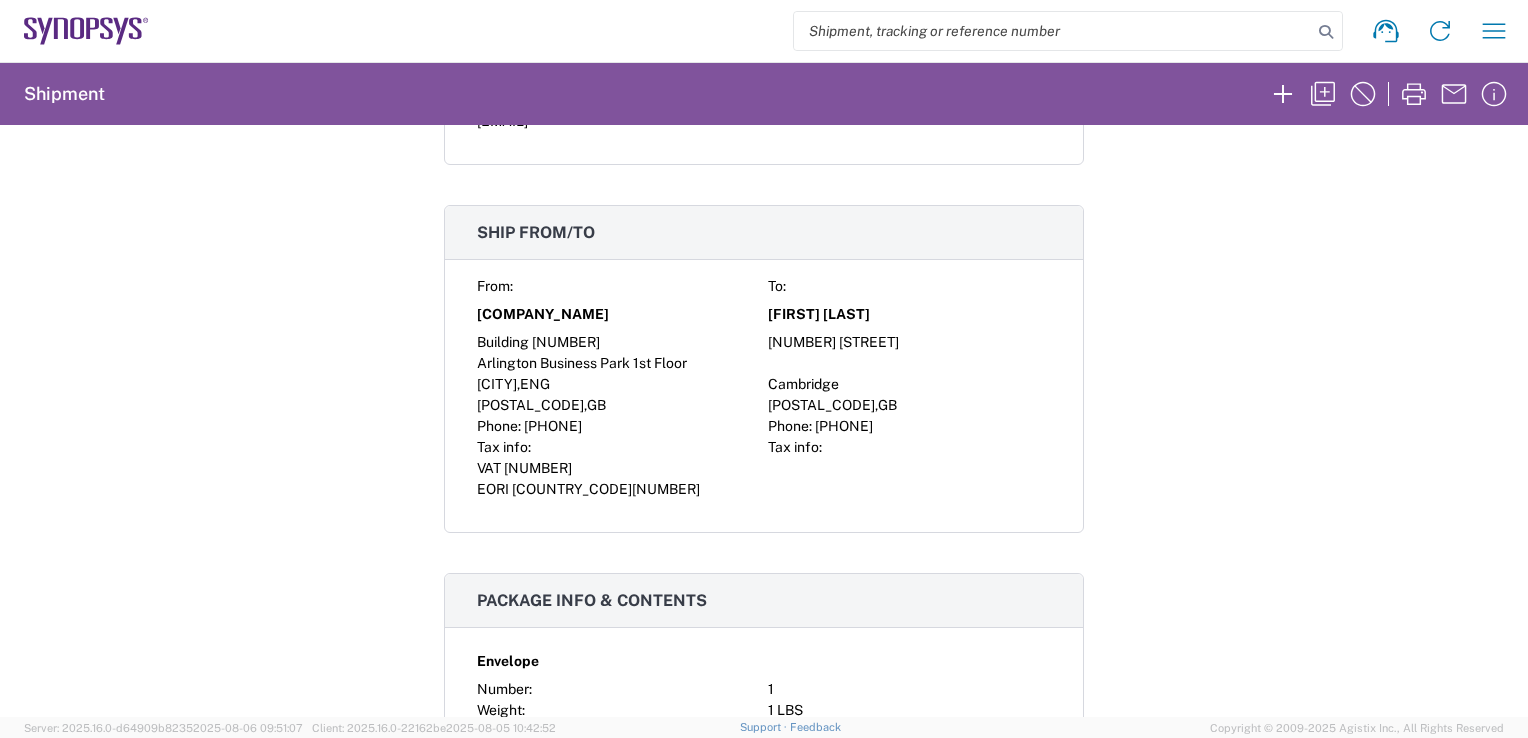 scroll, scrollTop: 1200, scrollLeft: 0, axis: vertical 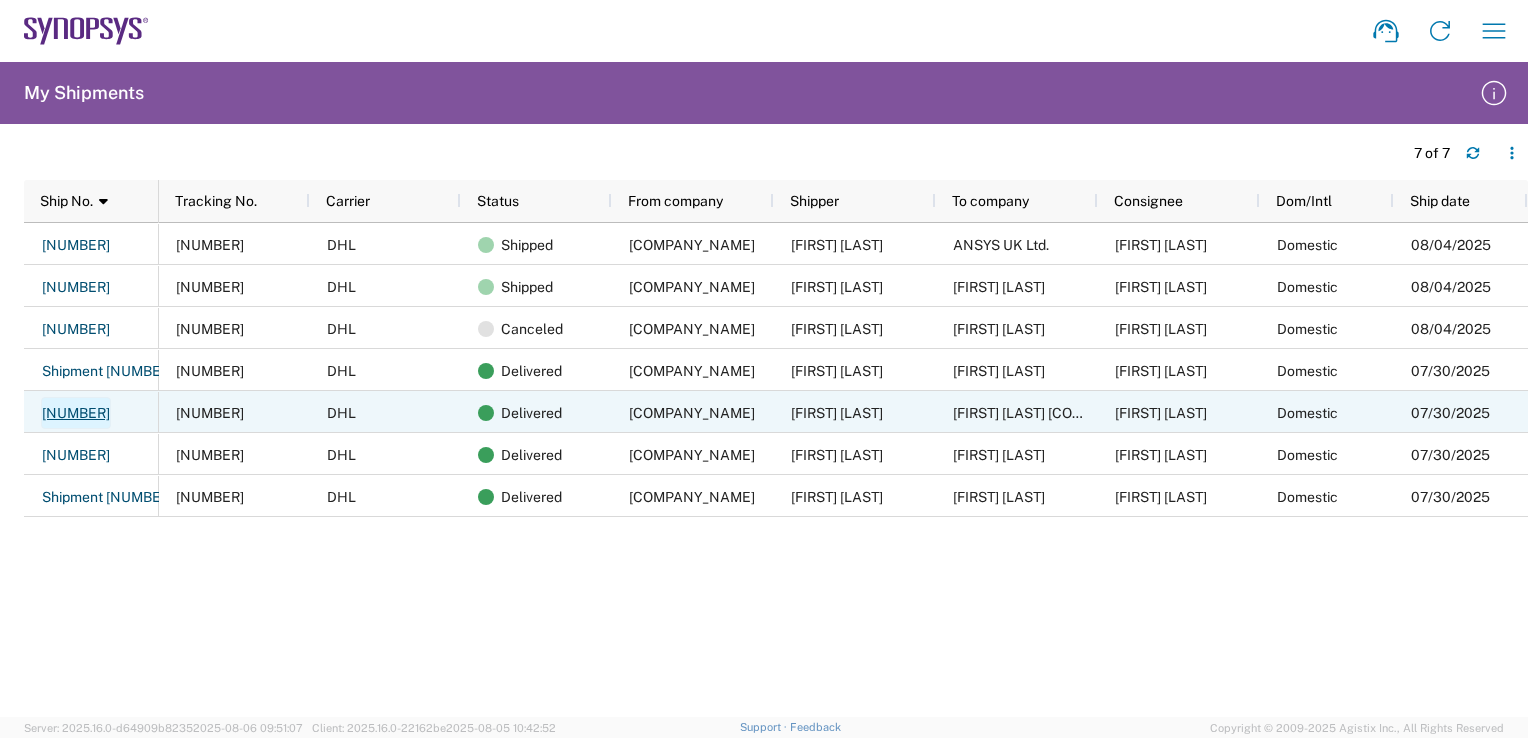 click on "[NUMBER]" 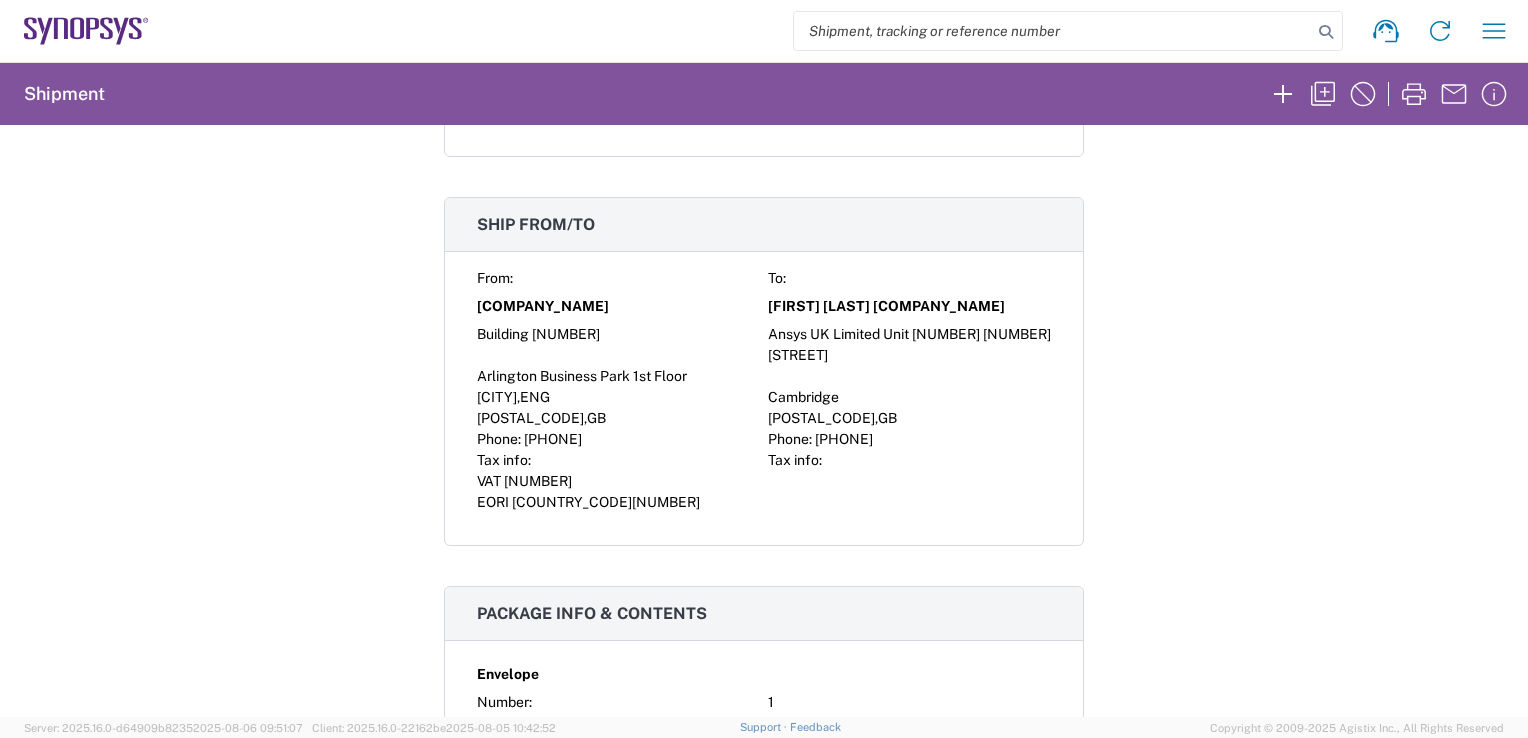 scroll, scrollTop: 1500, scrollLeft: 0, axis: vertical 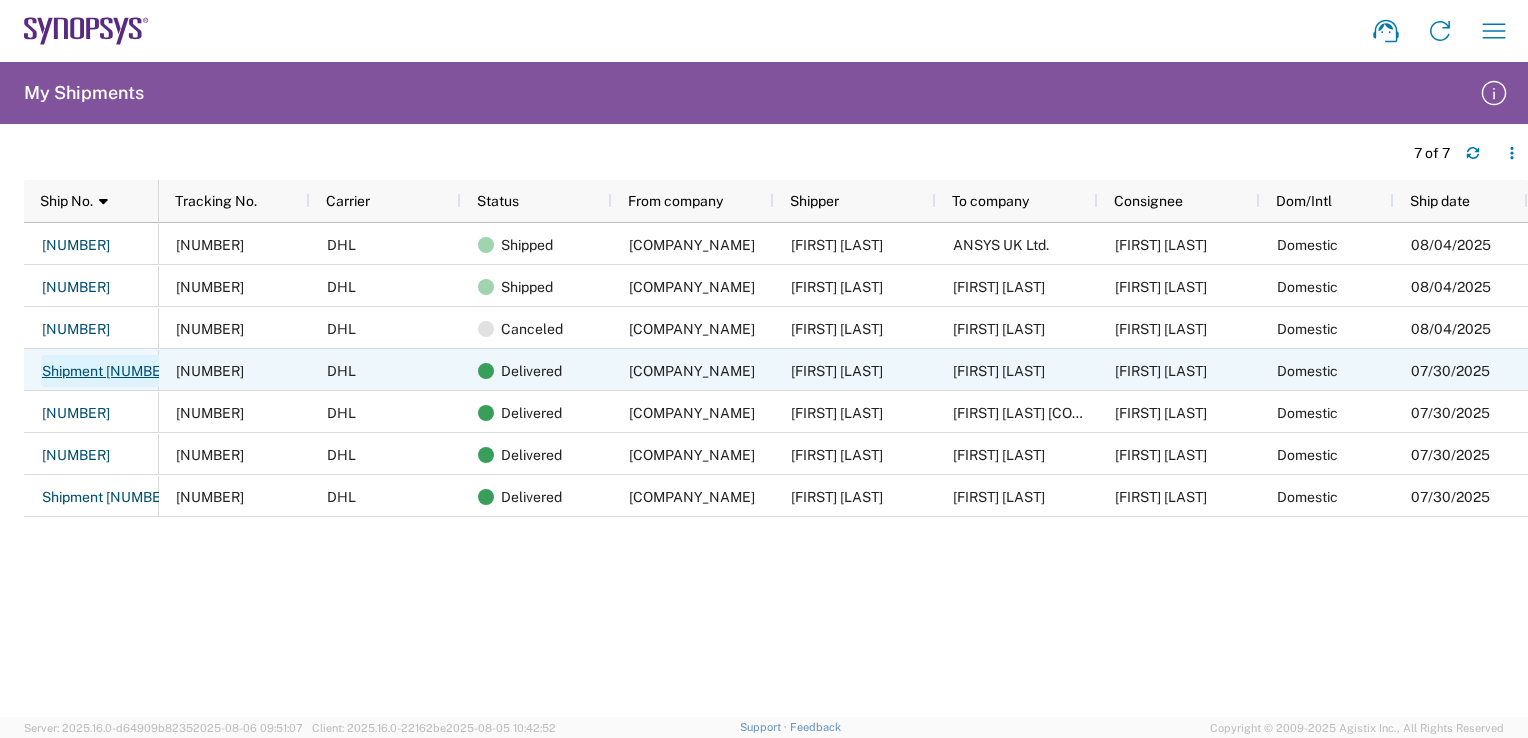 click on "Shipment [NUMBER]" 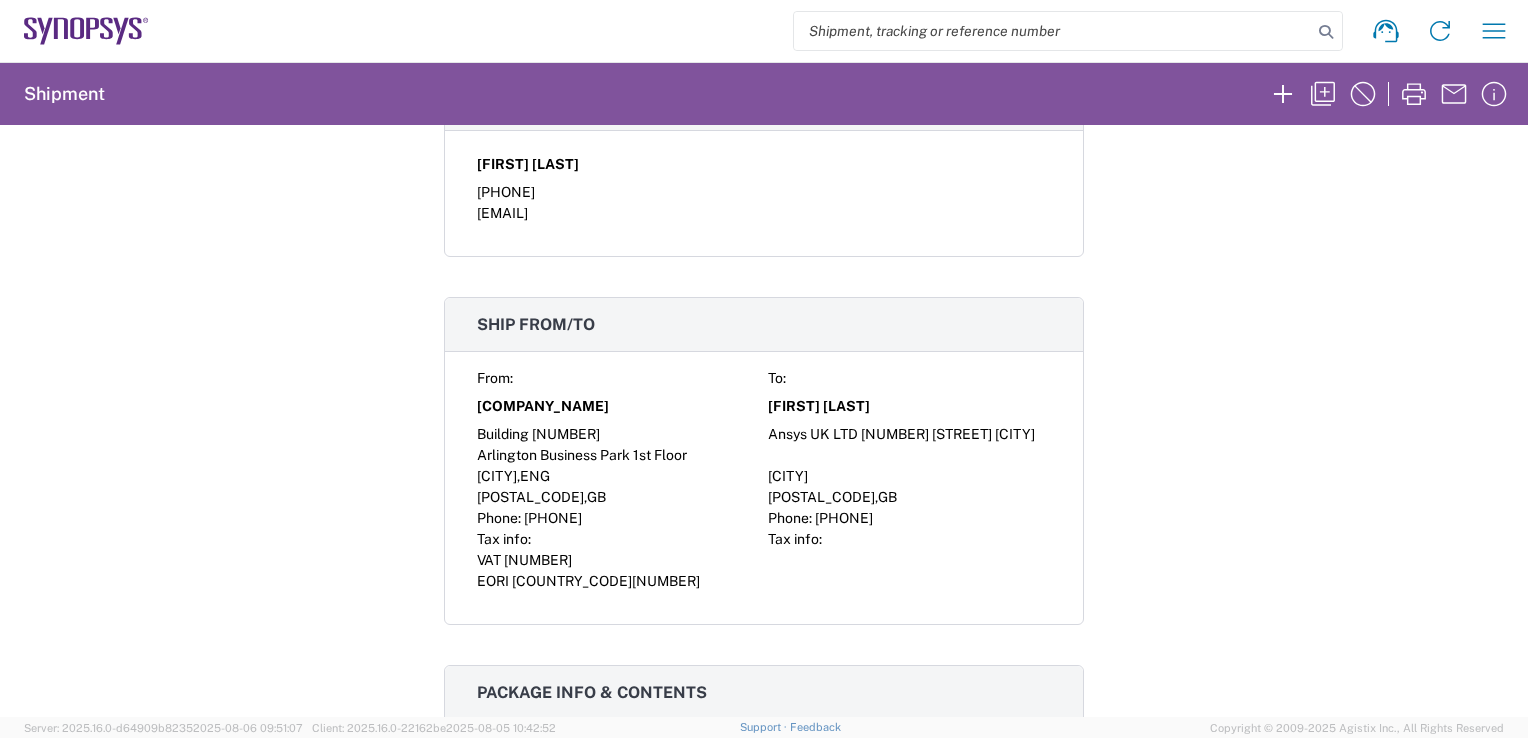 scroll, scrollTop: 1300, scrollLeft: 0, axis: vertical 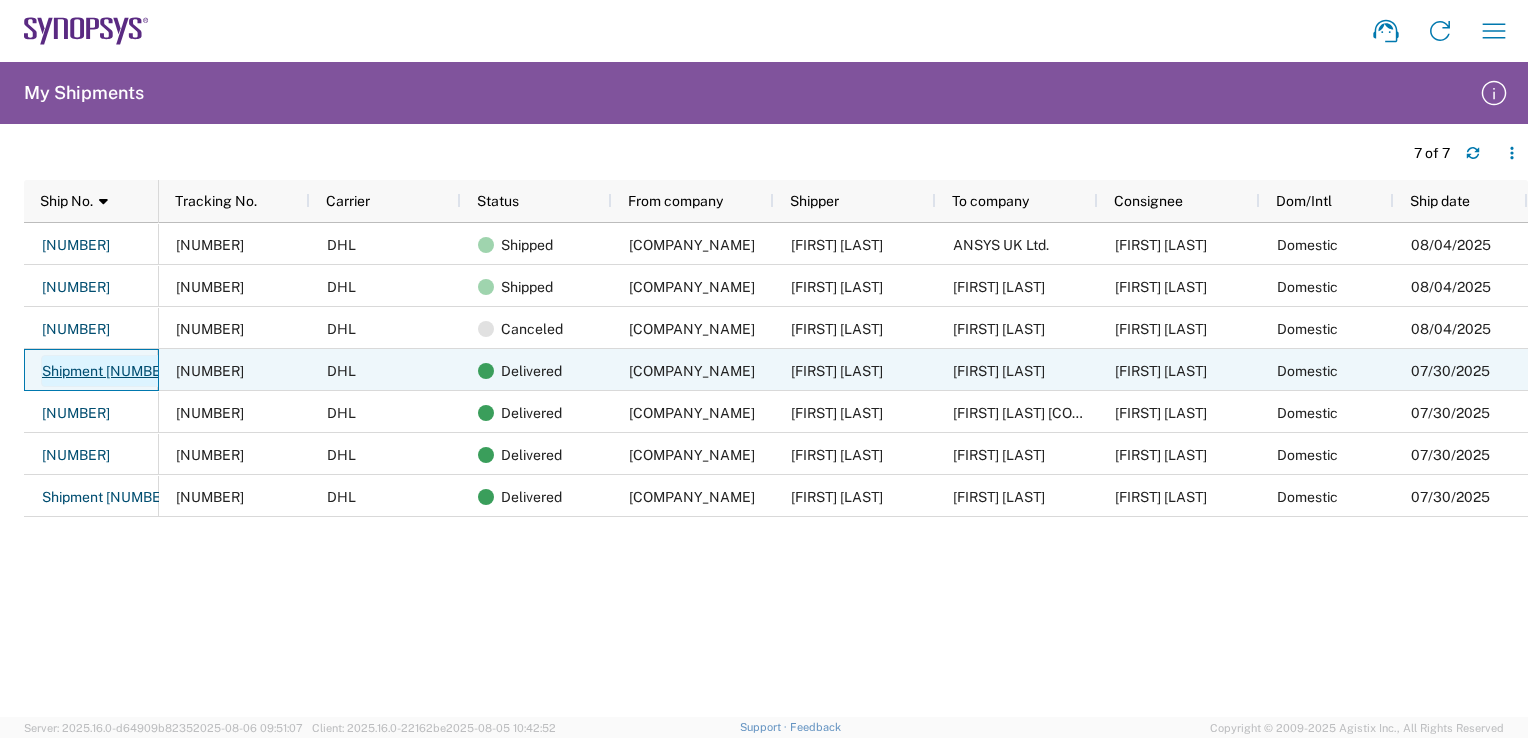 click on "Shipment [NUMBER]" 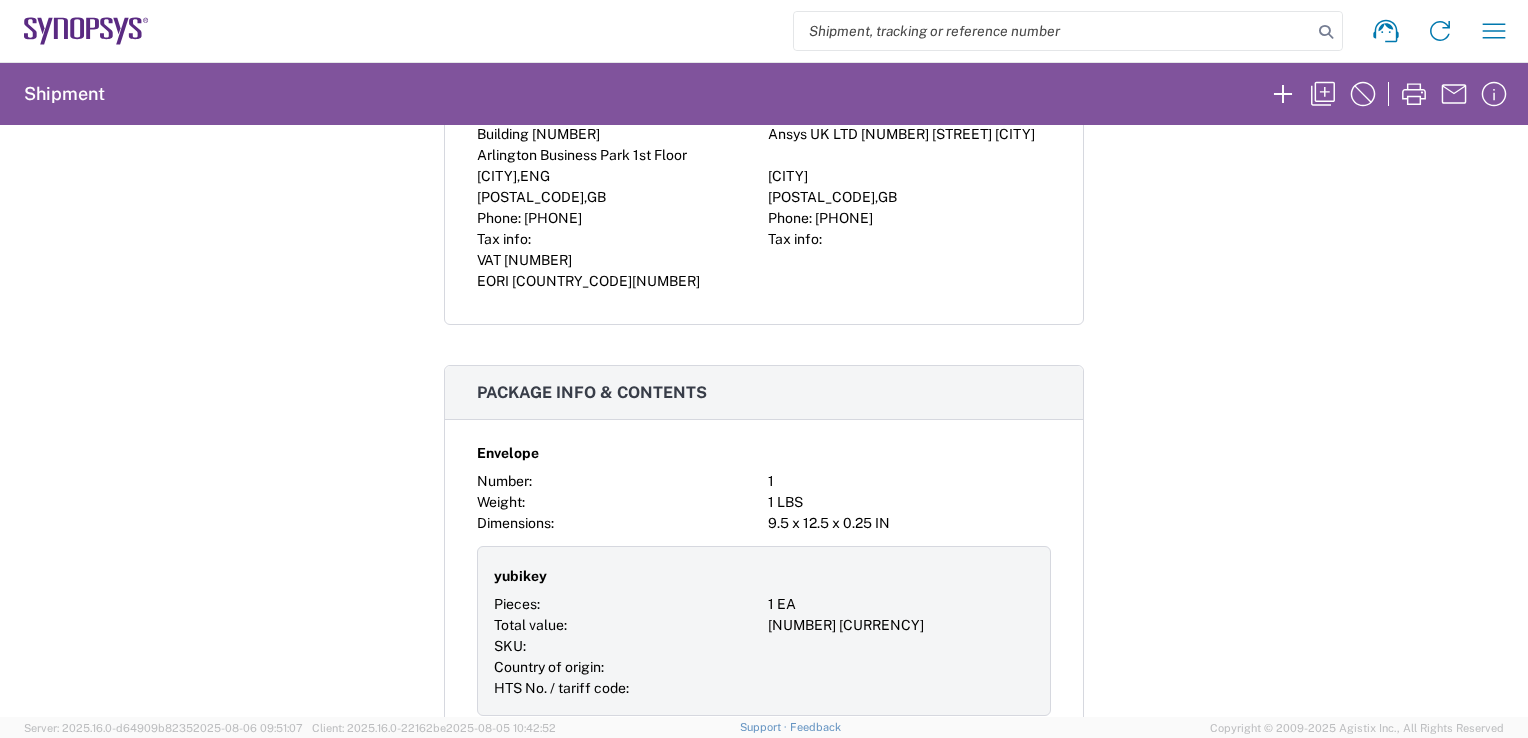 scroll, scrollTop: 1300, scrollLeft: 0, axis: vertical 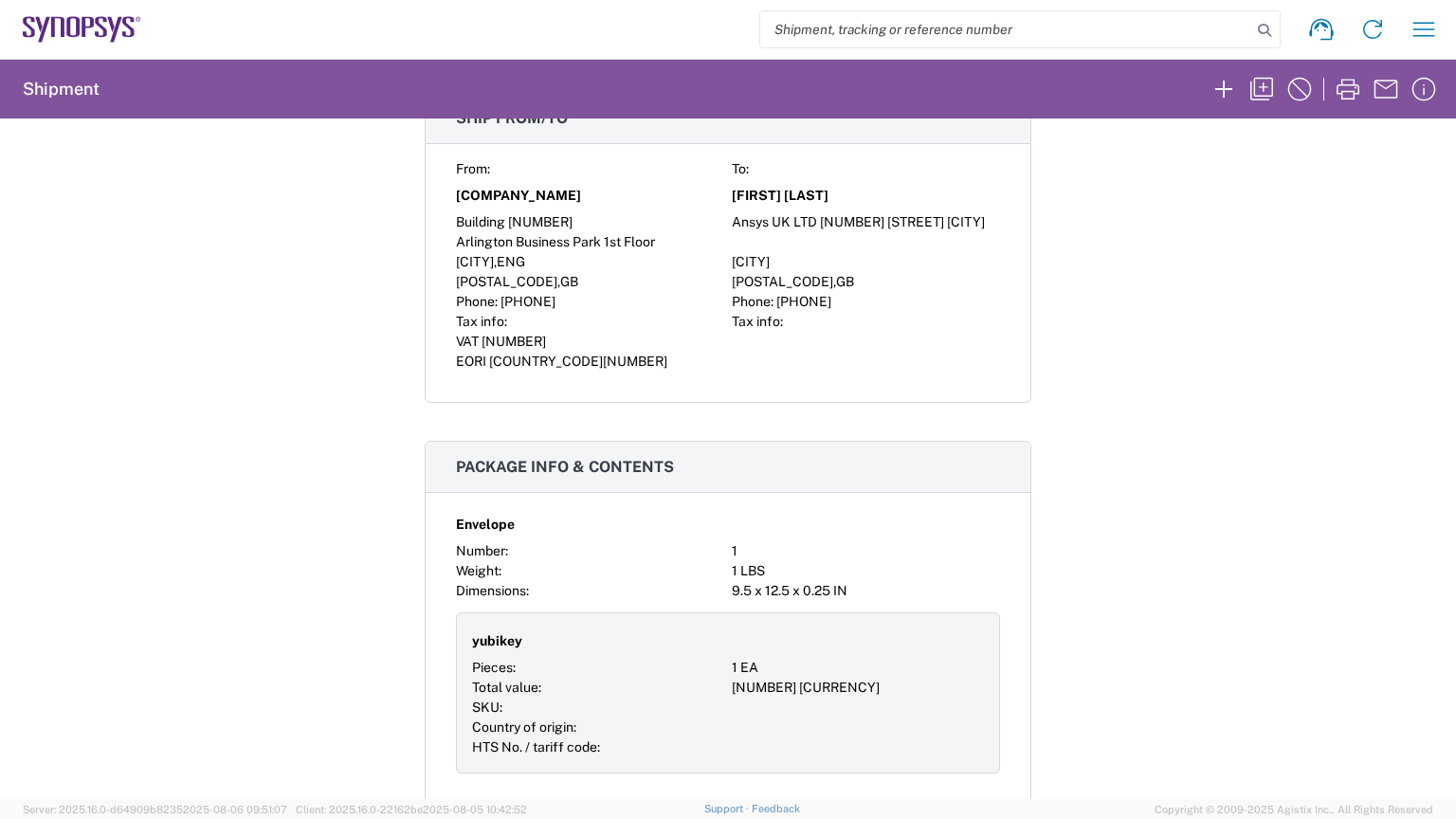 click on "Package info & contents" 